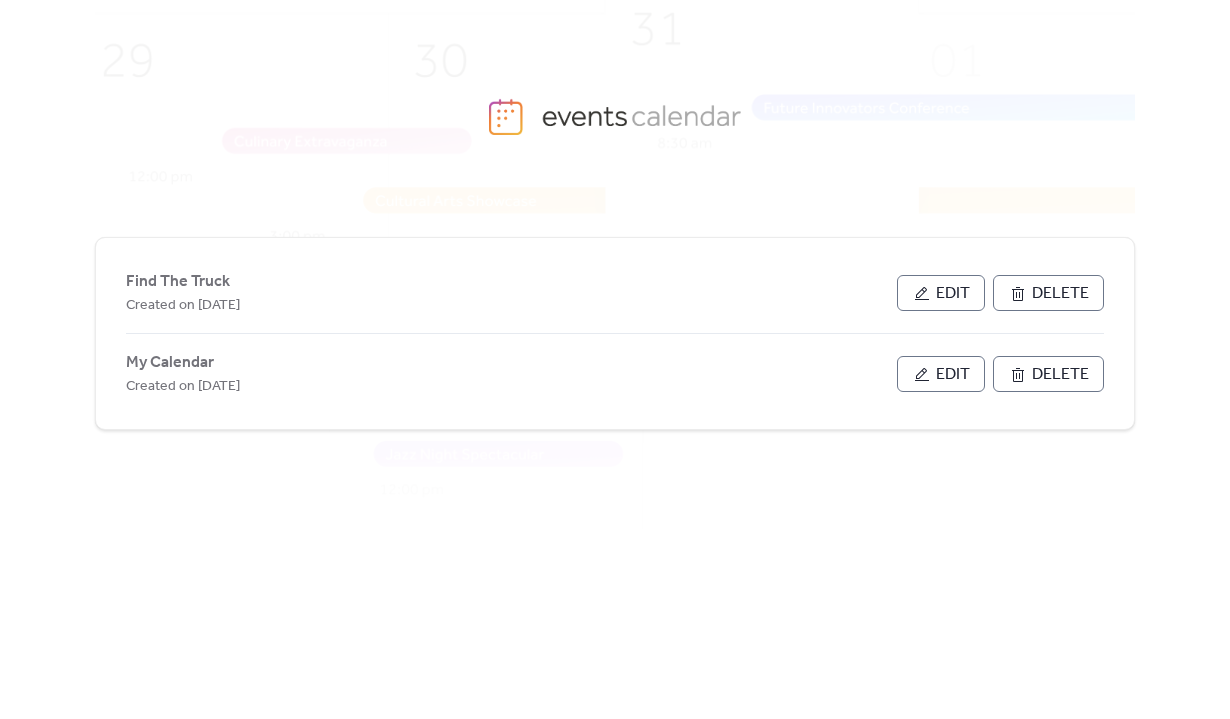 scroll, scrollTop: 0, scrollLeft: 0, axis: both 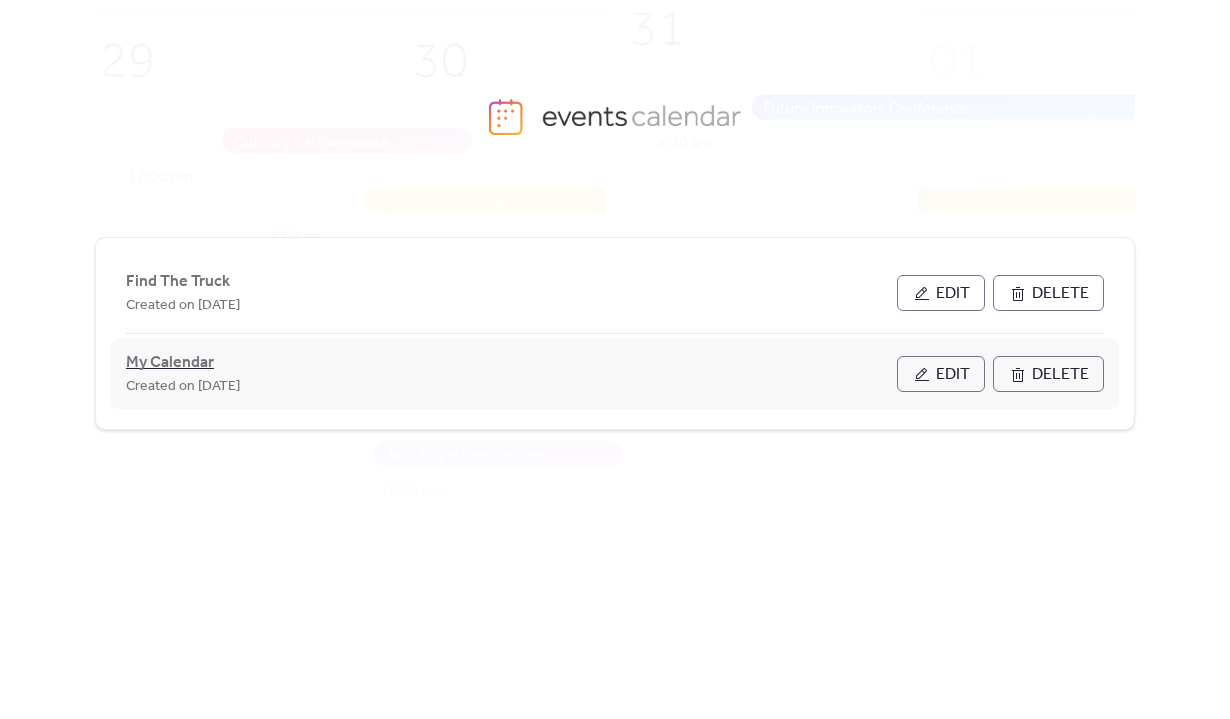 click on "My Calendar" at bounding box center (170, 363) 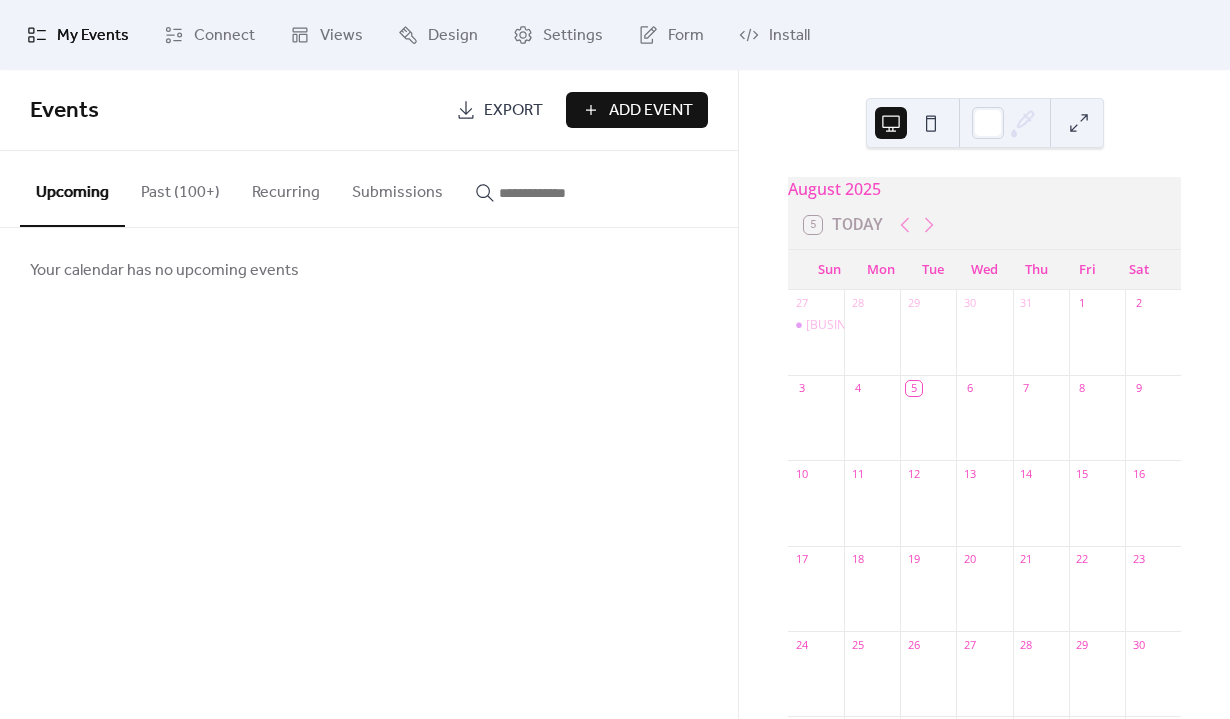 click on "Add Event" at bounding box center (651, 111) 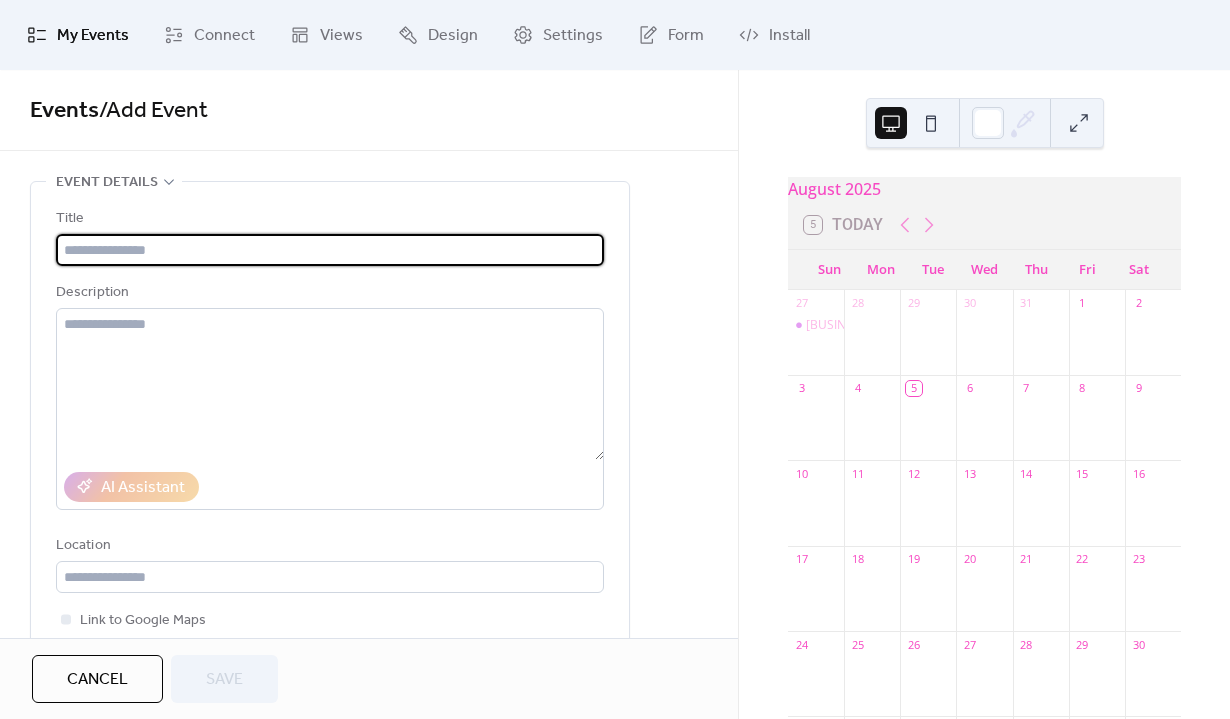 click at bounding box center [330, 250] 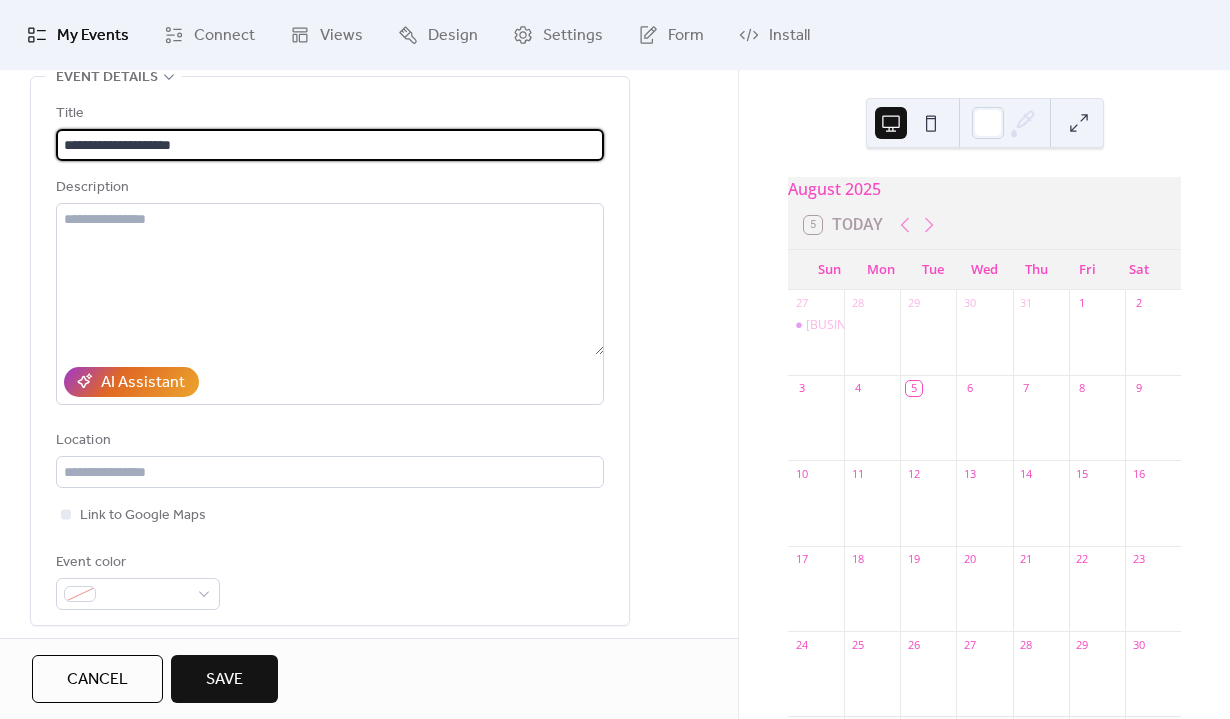 scroll, scrollTop: 117, scrollLeft: 0, axis: vertical 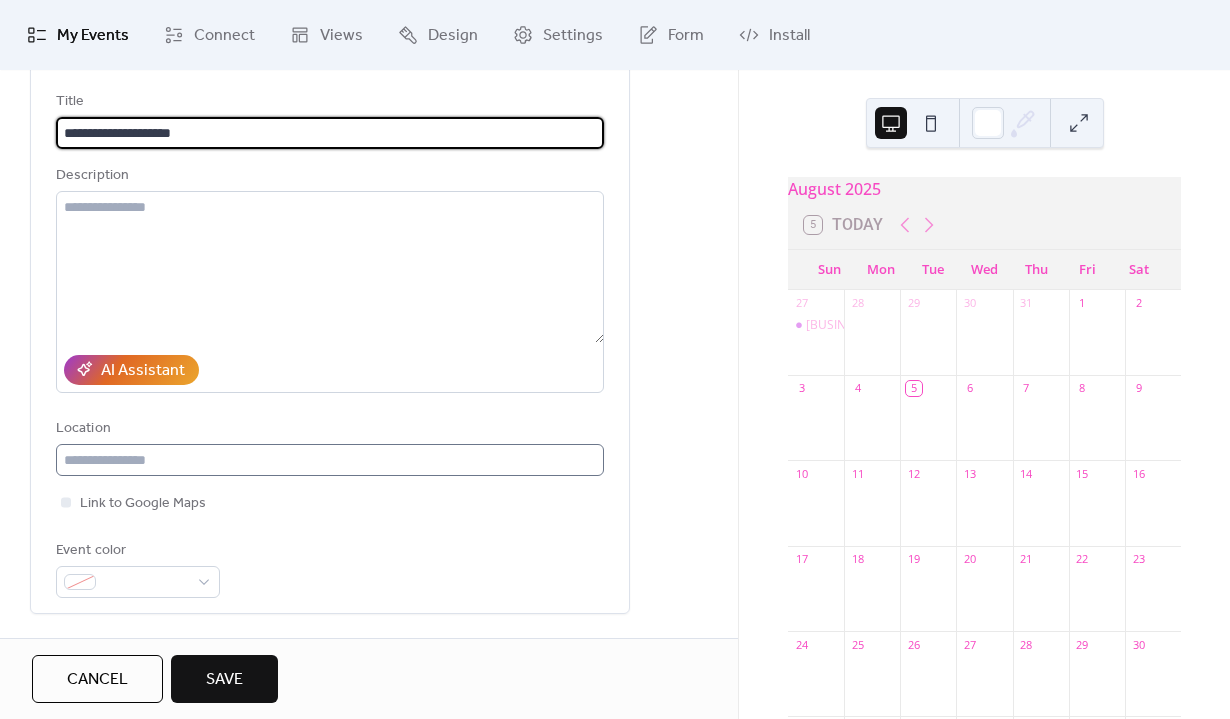 type on "**********" 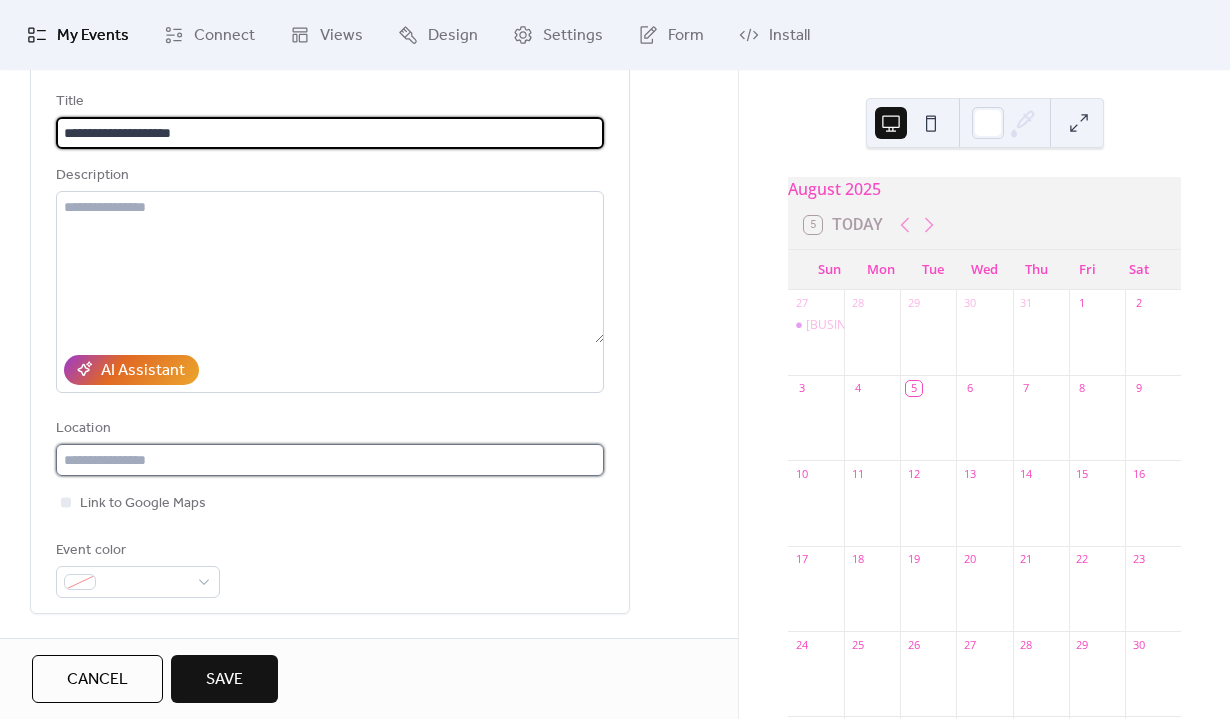 click at bounding box center [330, 460] 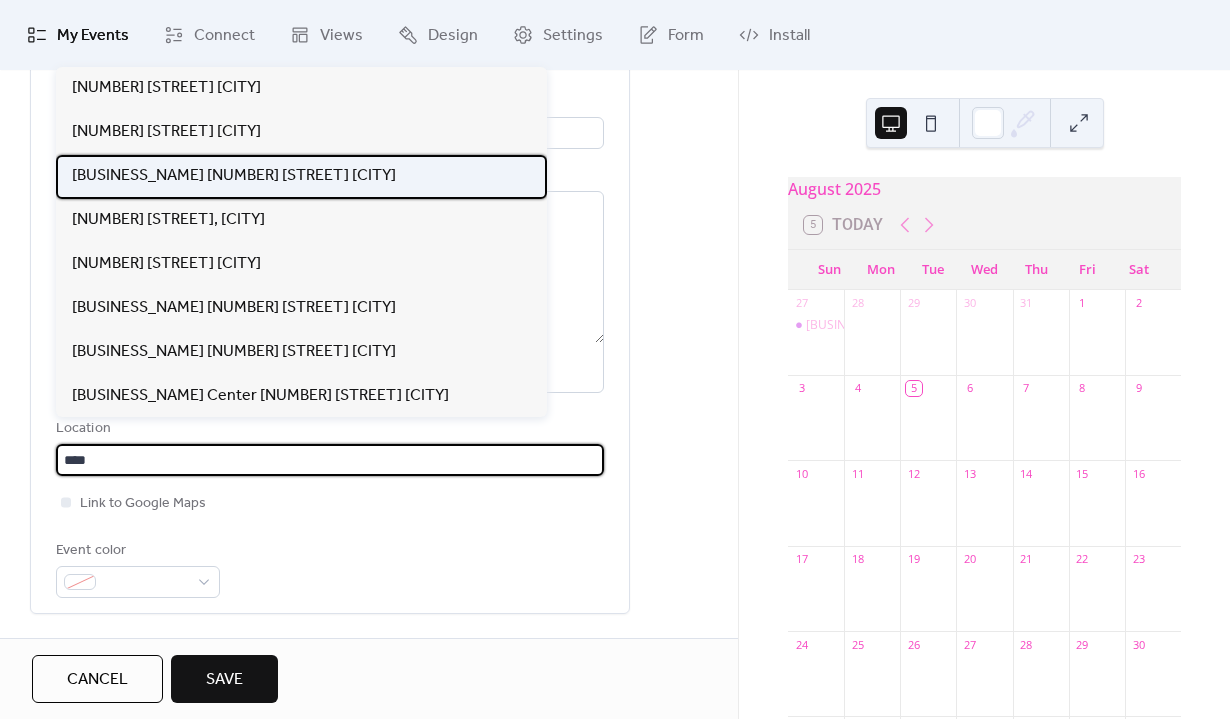 click on "[BUSINESS_NAME] [NUMBER] [STREET] [CITY]" at bounding box center (234, 176) 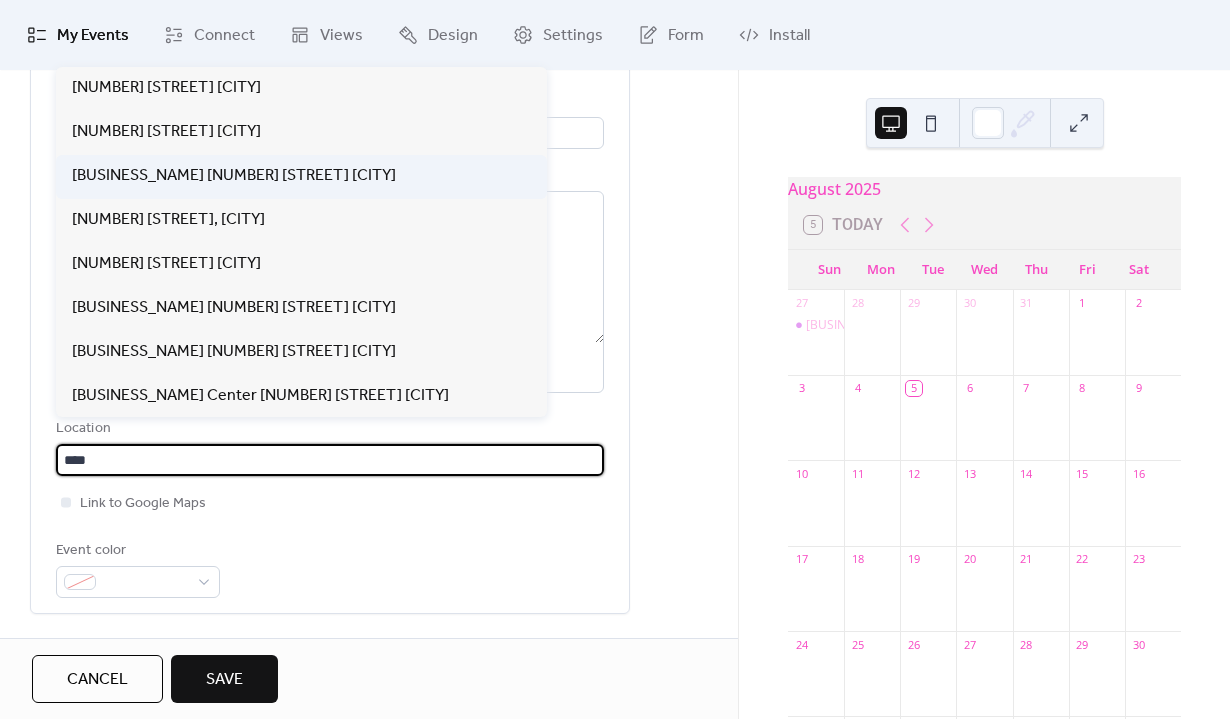 type on "**********" 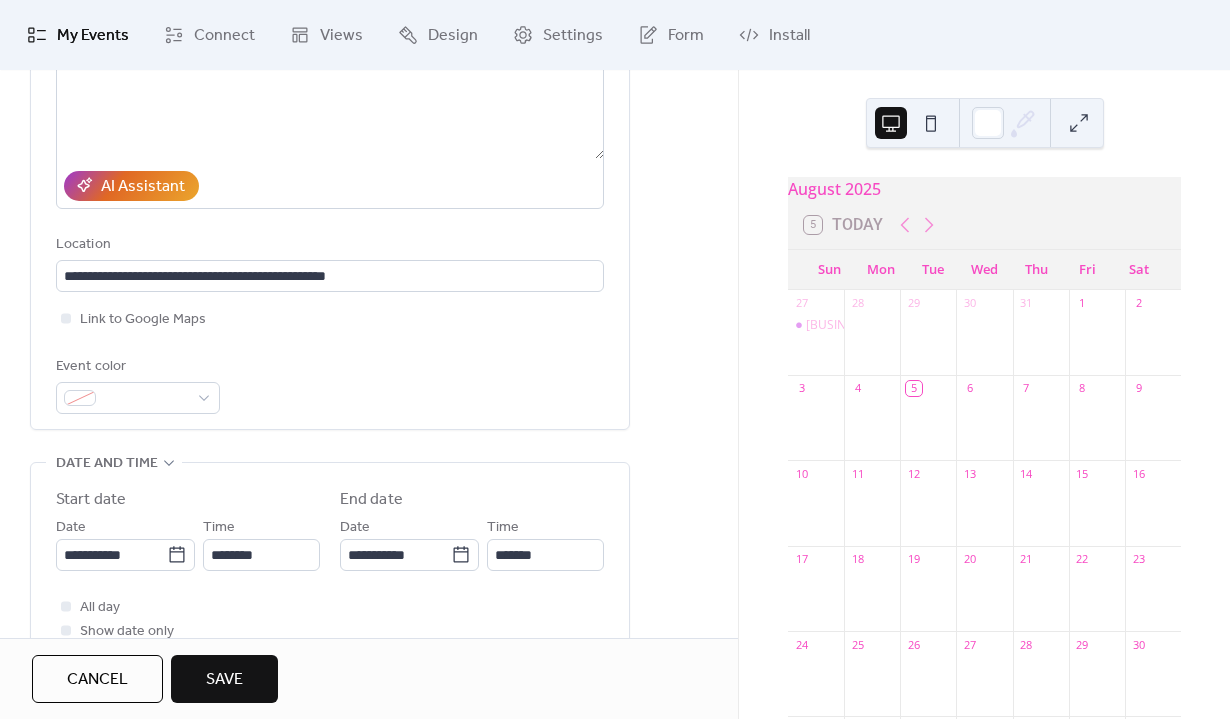 scroll, scrollTop: 305, scrollLeft: 0, axis: vertical 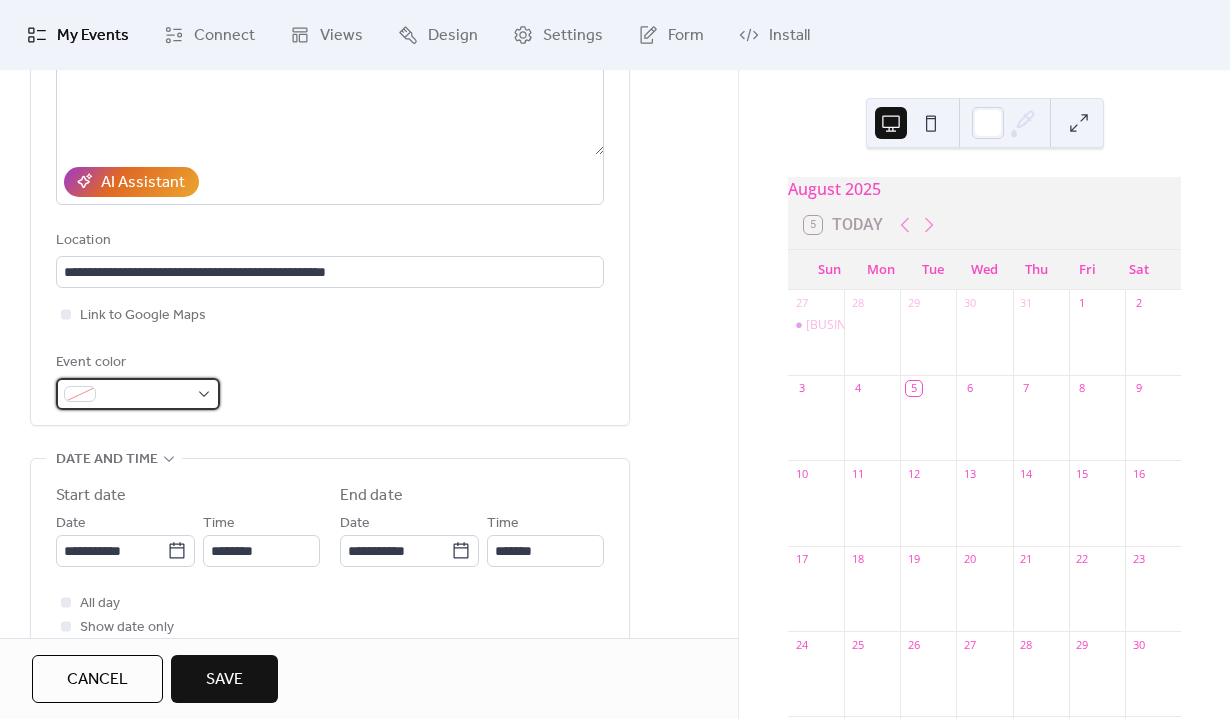 click at bounding box center [138, 394] 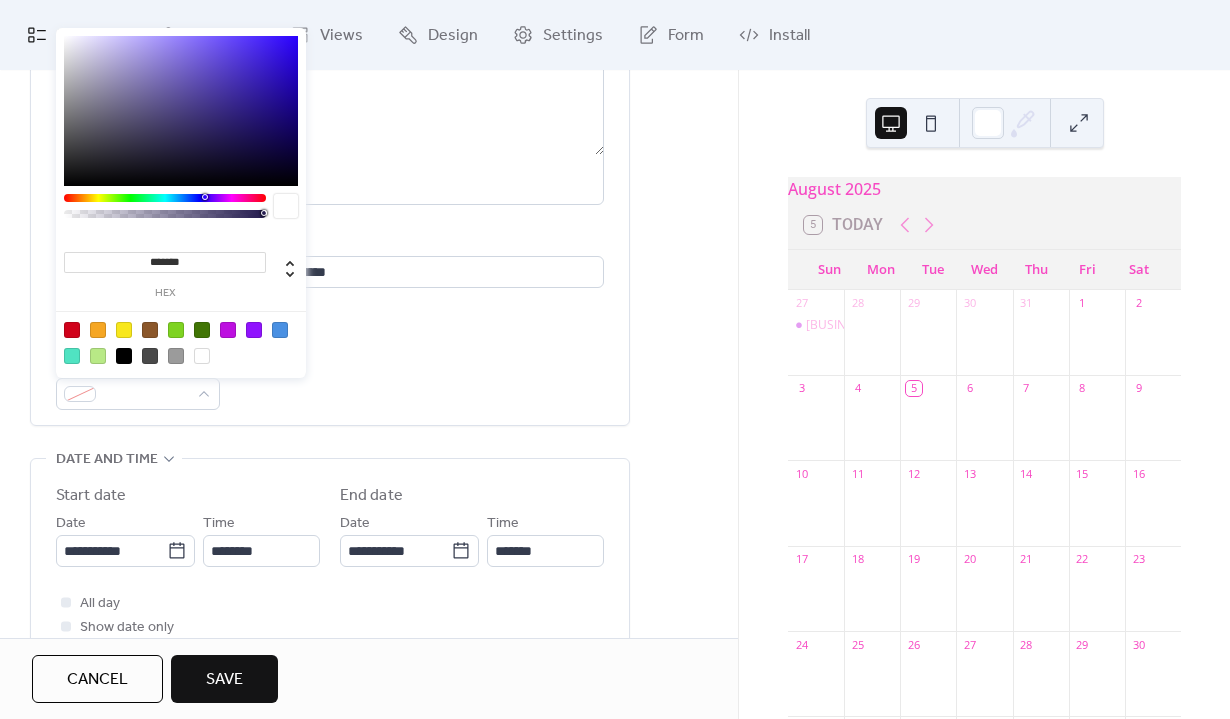 click at bounding box center (228, 330) 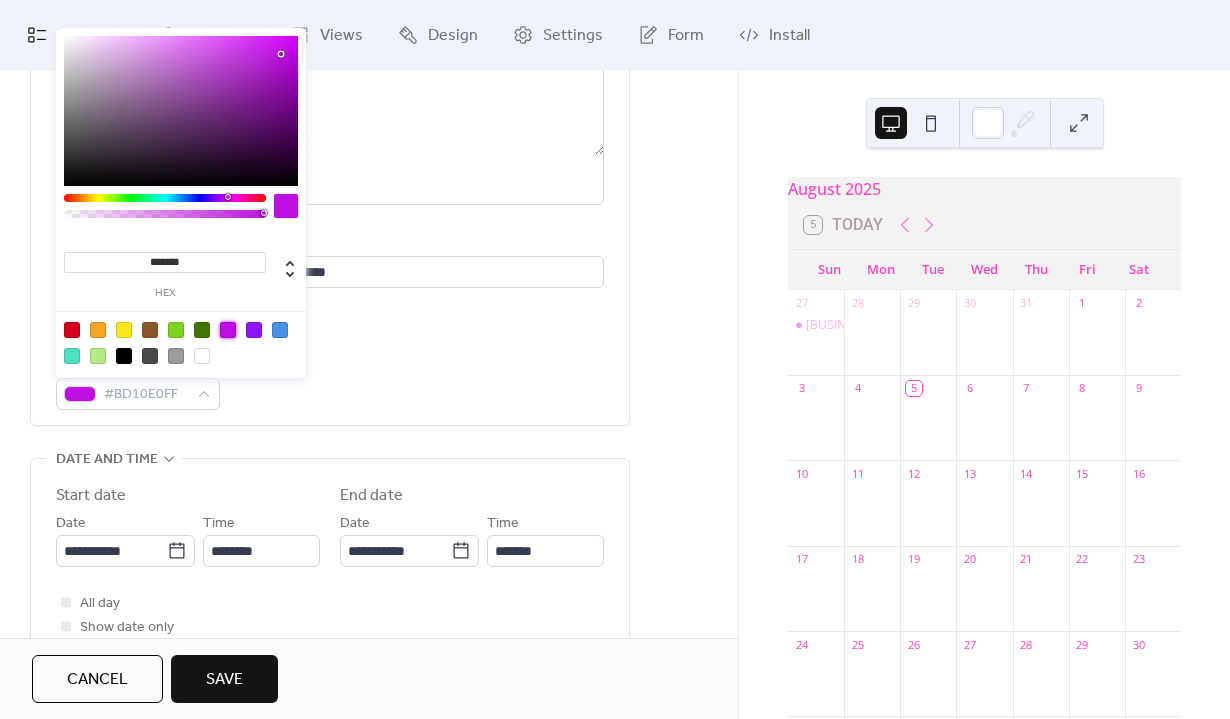 scroll, scrollTop: 417, scrollLeft: 0, axis: vertical 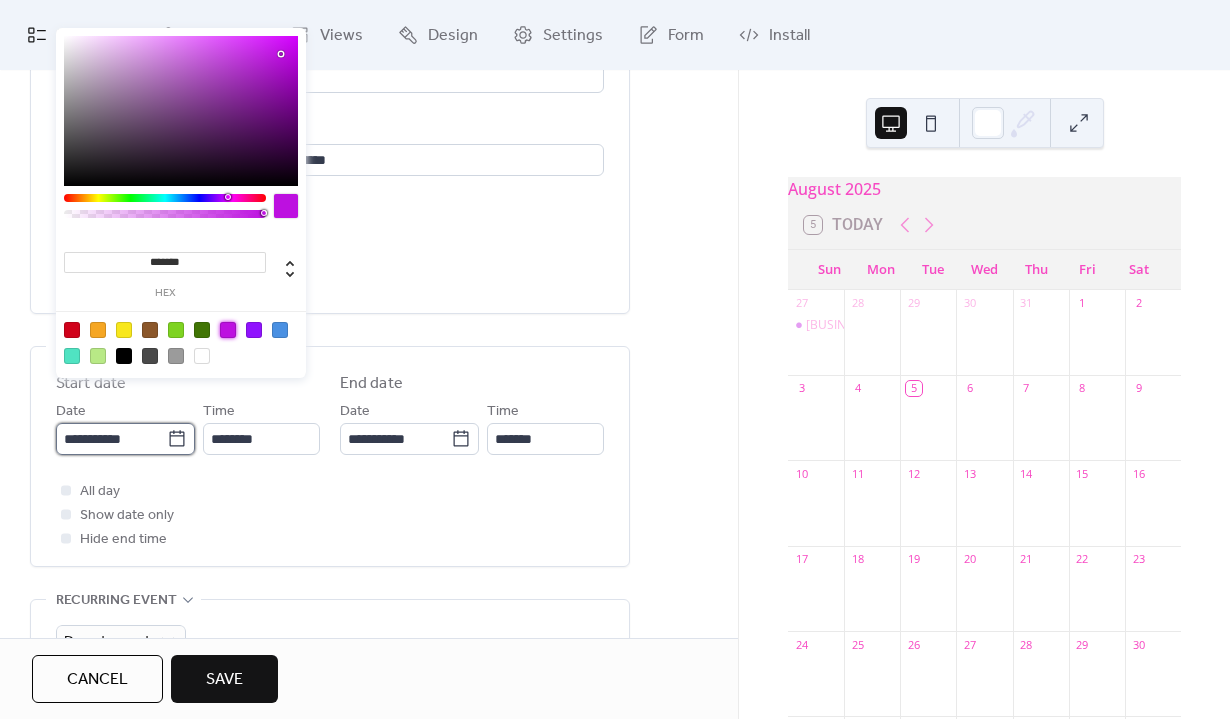 click on "**********" at bounding box center [111, 439] 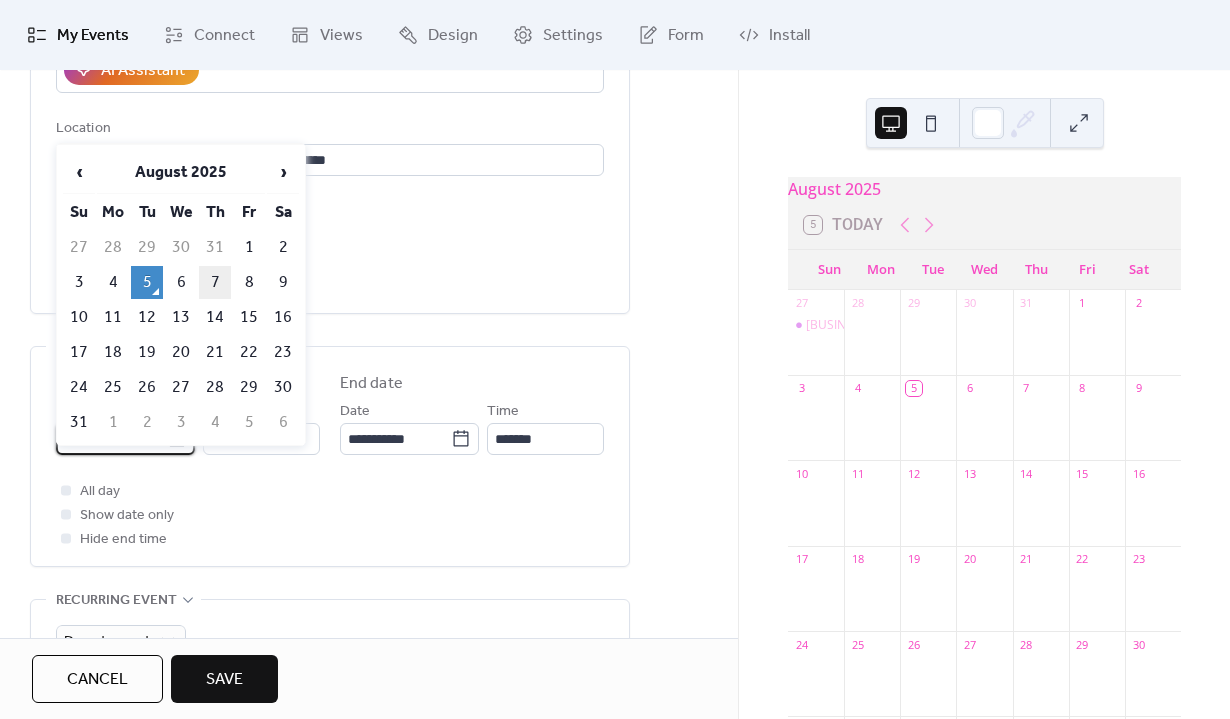 click on "7" at bounding box center (215, 282) 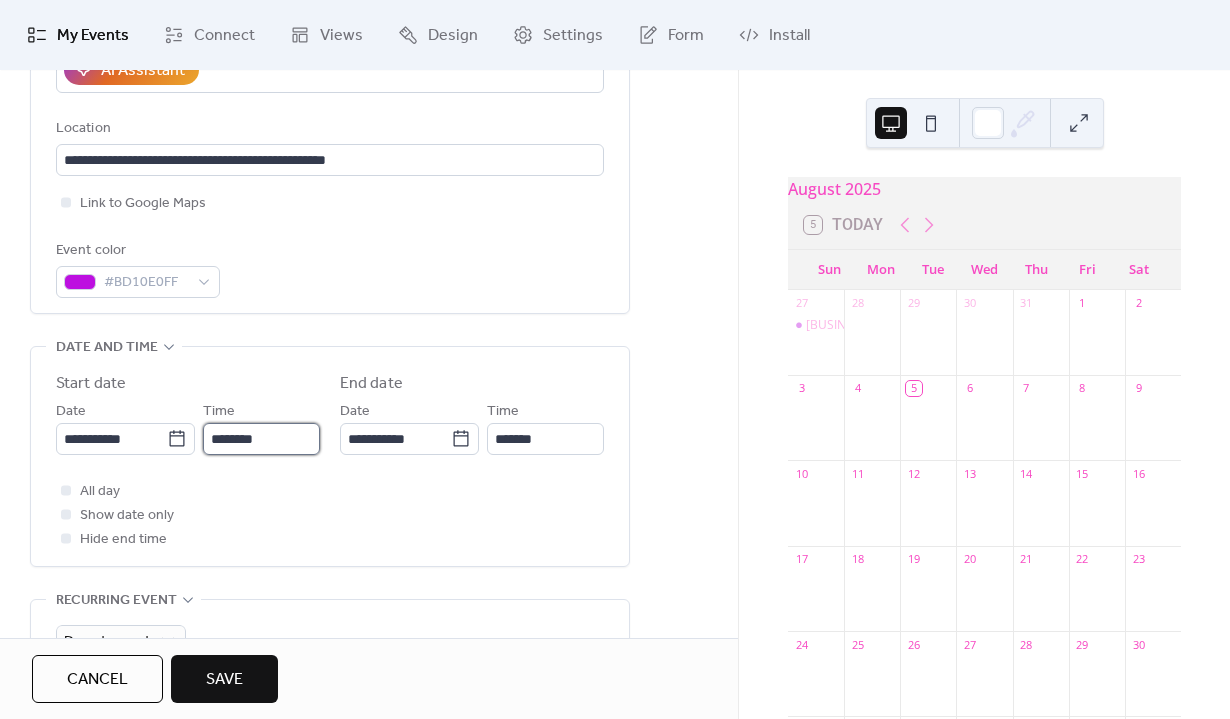 click on "********" at bounding box center [261, 439] 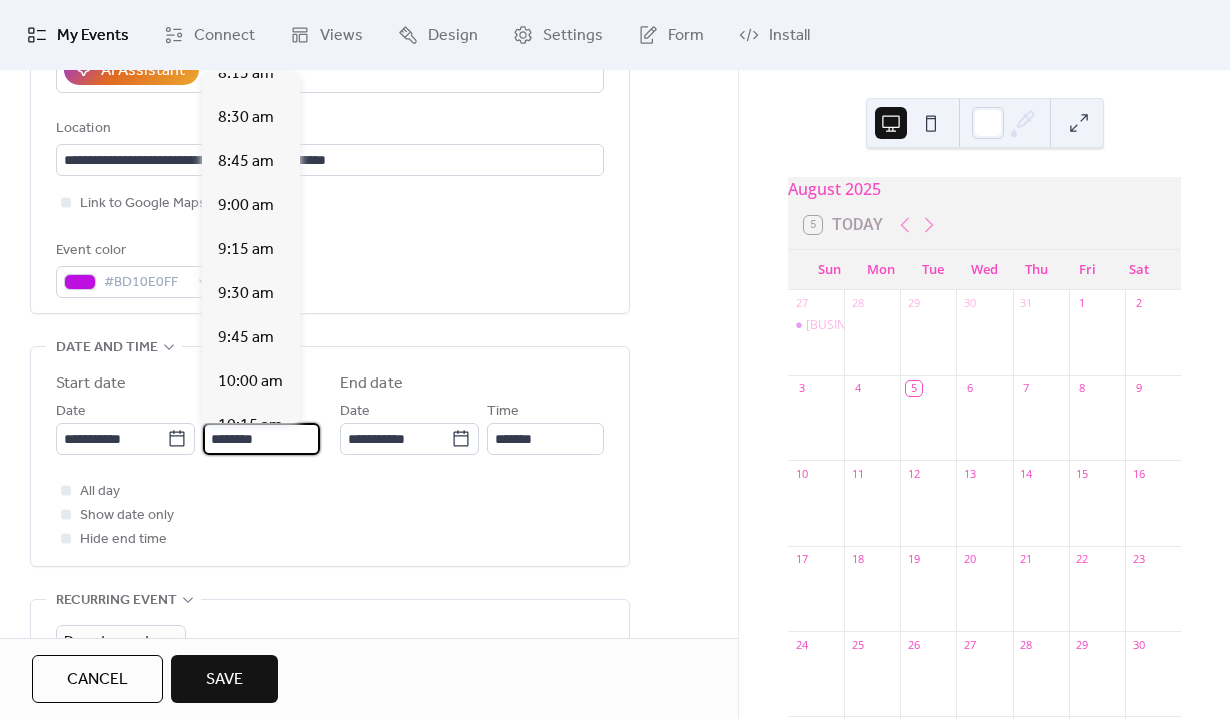 scroll, scrollTop: 1474, scrollLeft: 0, axis: vertical 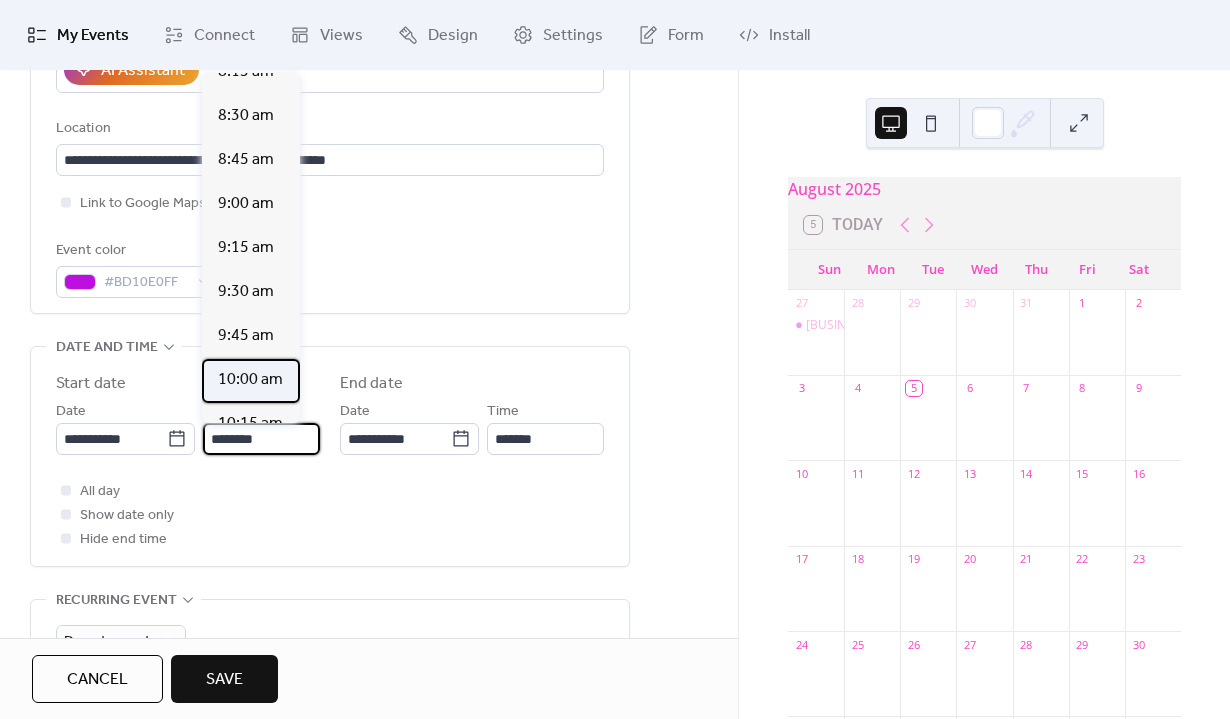 click on "10:00 am" at bounding box center (250, 380) 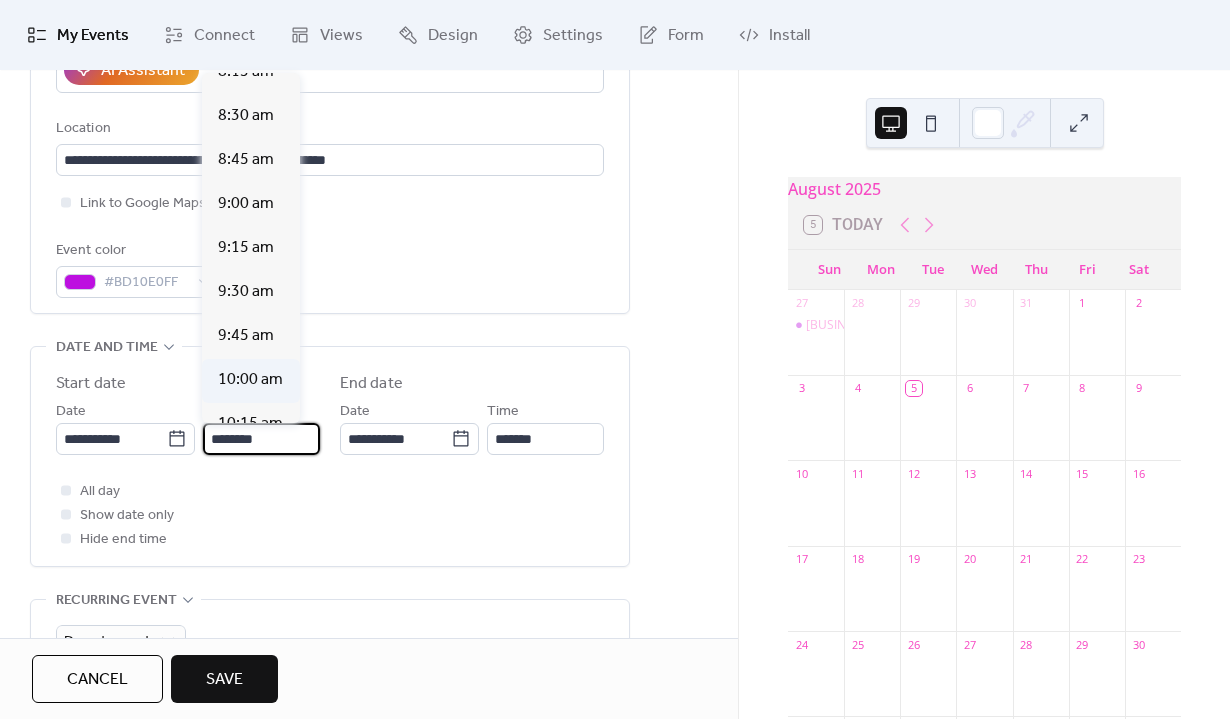 type on "********" 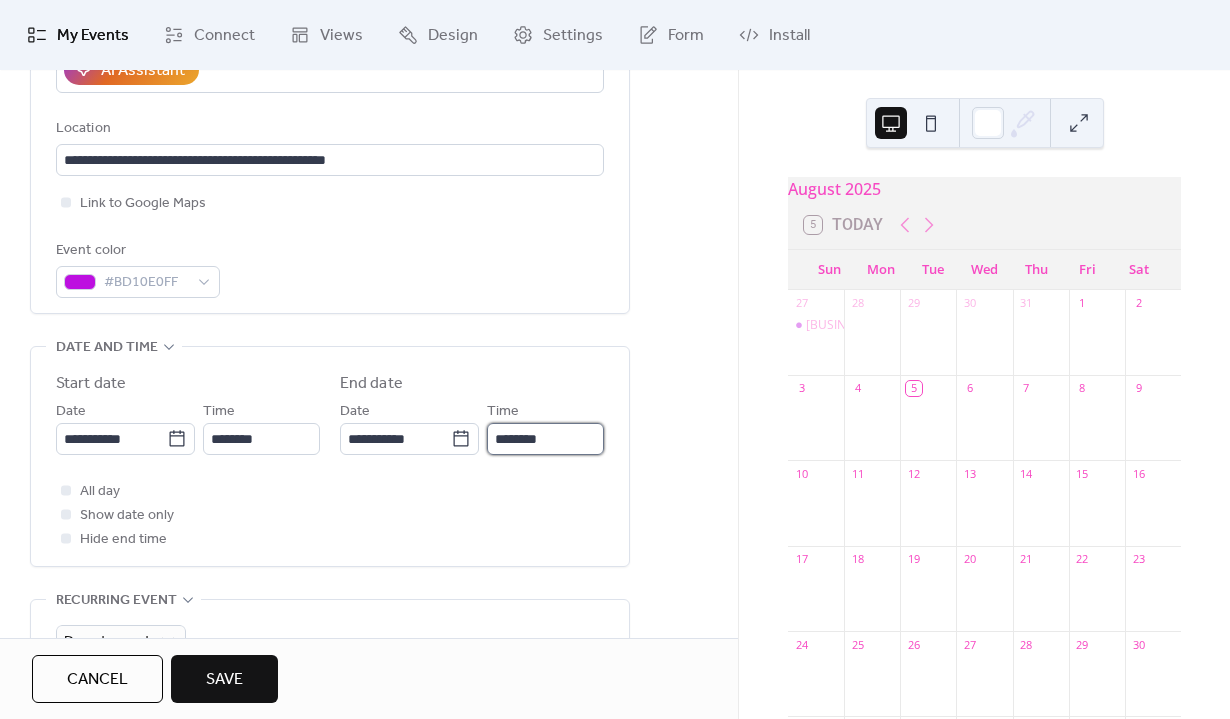 click on "********" at bounding box center (545, 439) 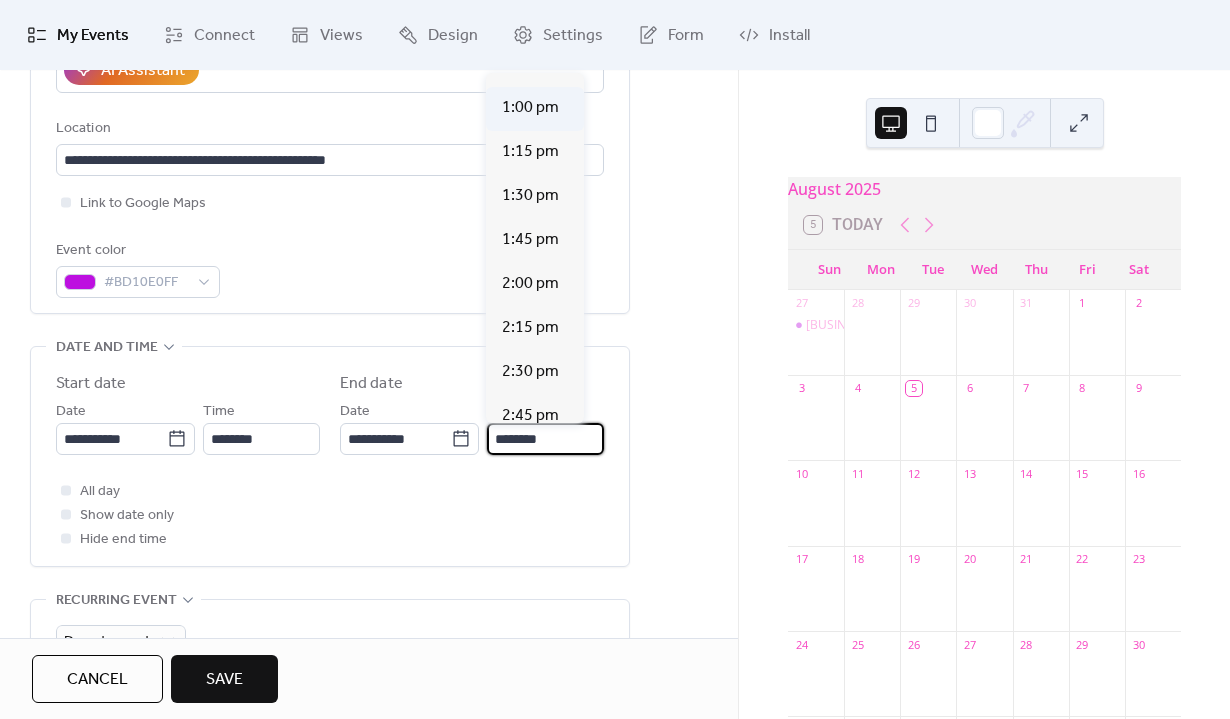 scroll, scrollTop: 475, scrollLeft: 0, axis: vertical 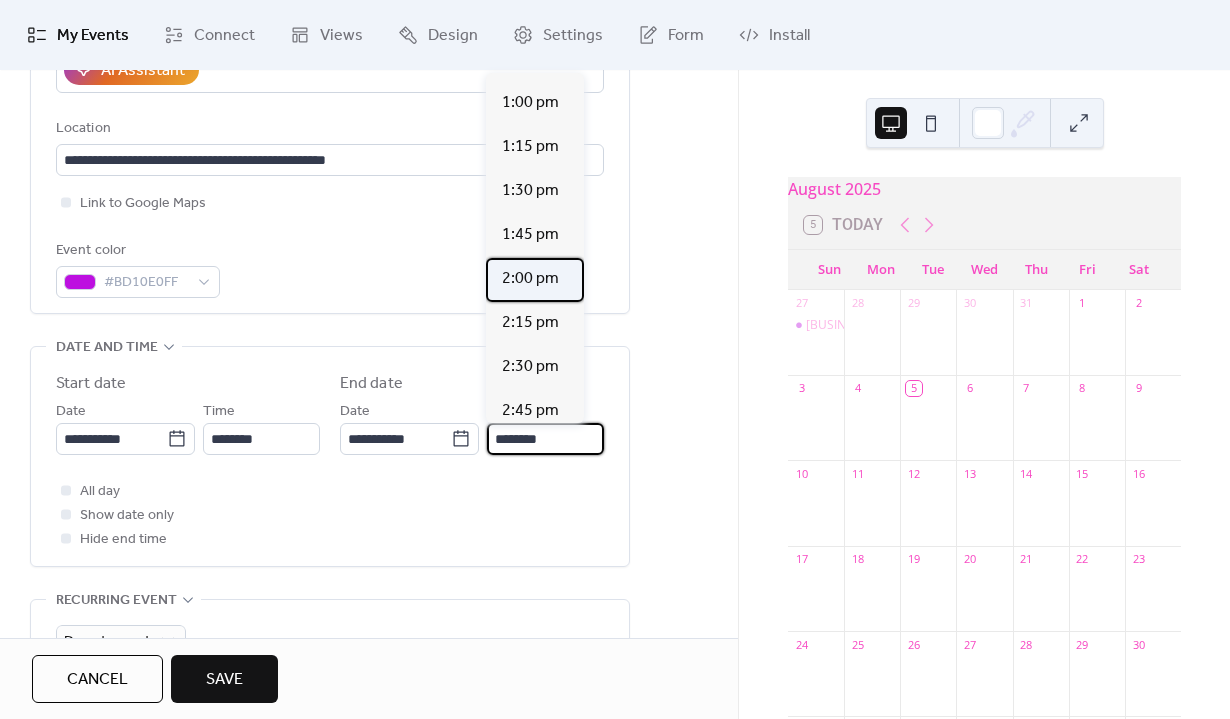 click on "2:00 pm" at bounding box center [530, 279] 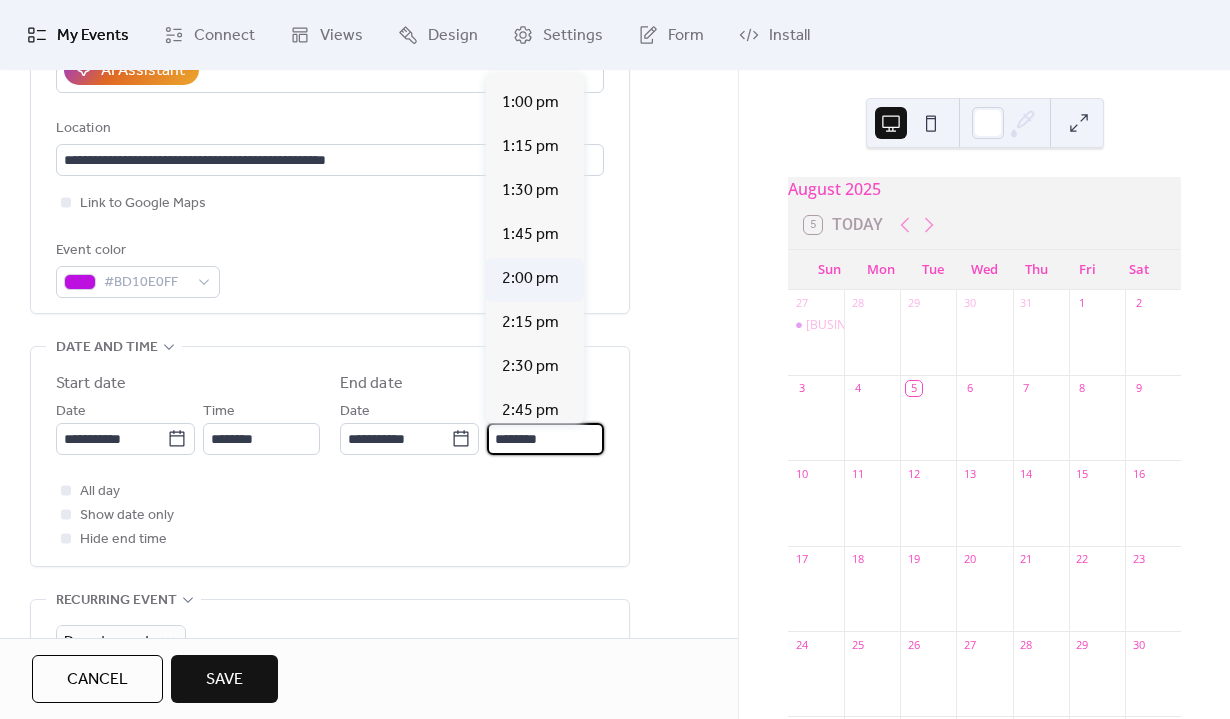 type on "*******" 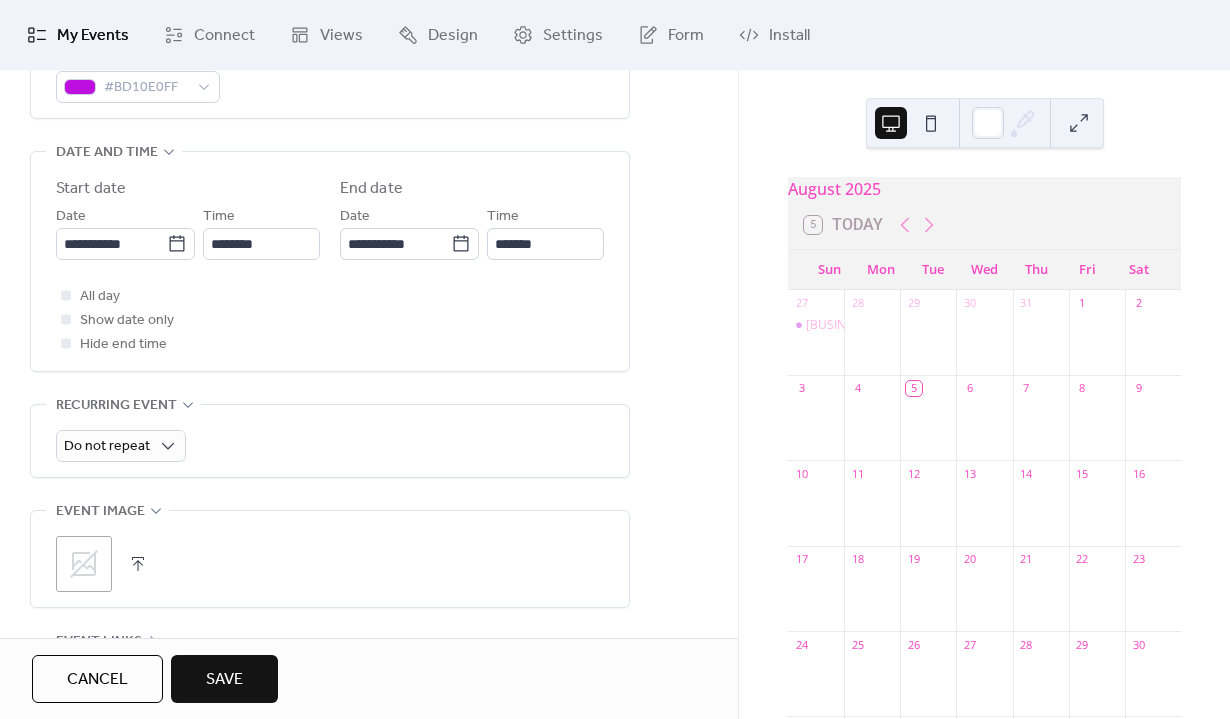 scroll, scrollTop: 828, scrollLeft: 0, axis: vertical 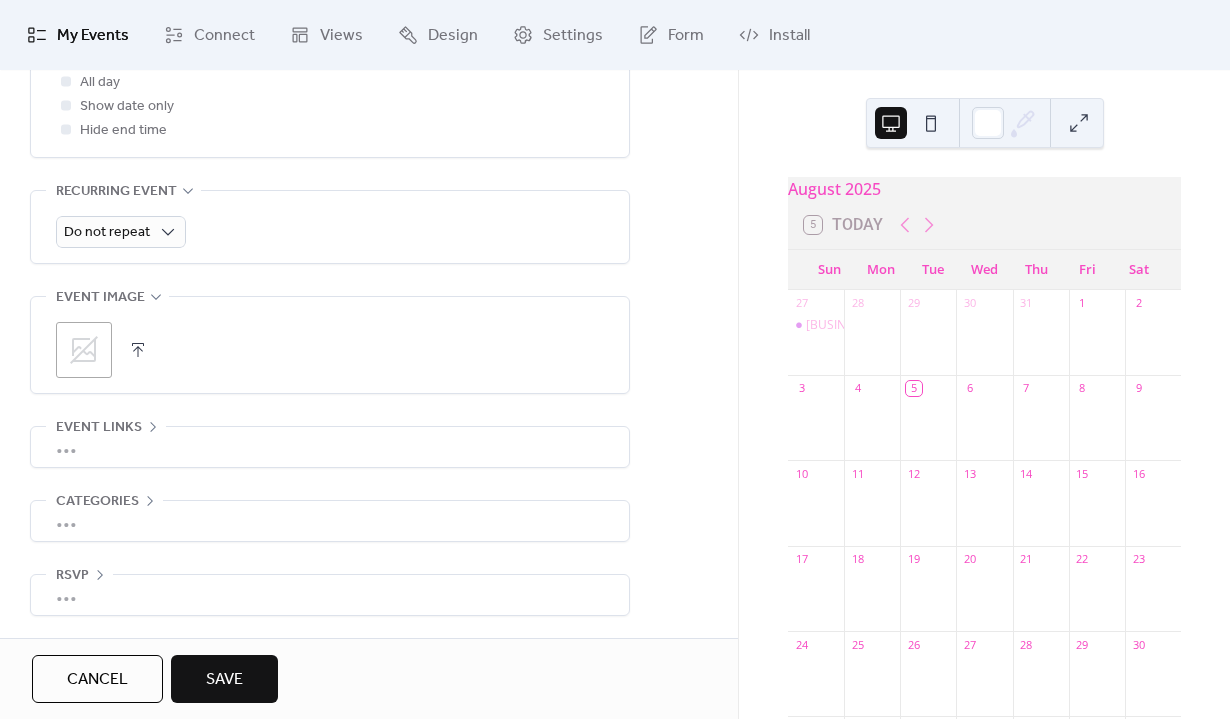 click on "Save" at bounding box center (224, 680) 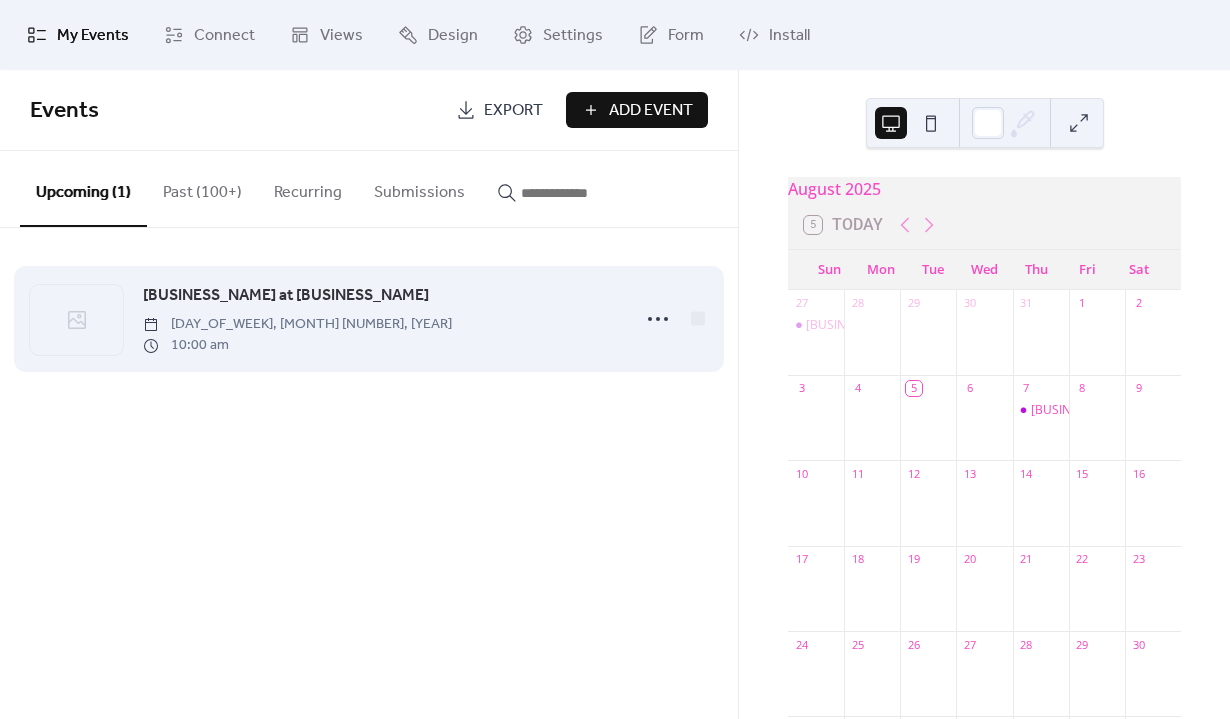 click on "[DAY_OF_WEEK], [MONTH] [NUMBER], [YEAR]" at bounding box center (297, 324) 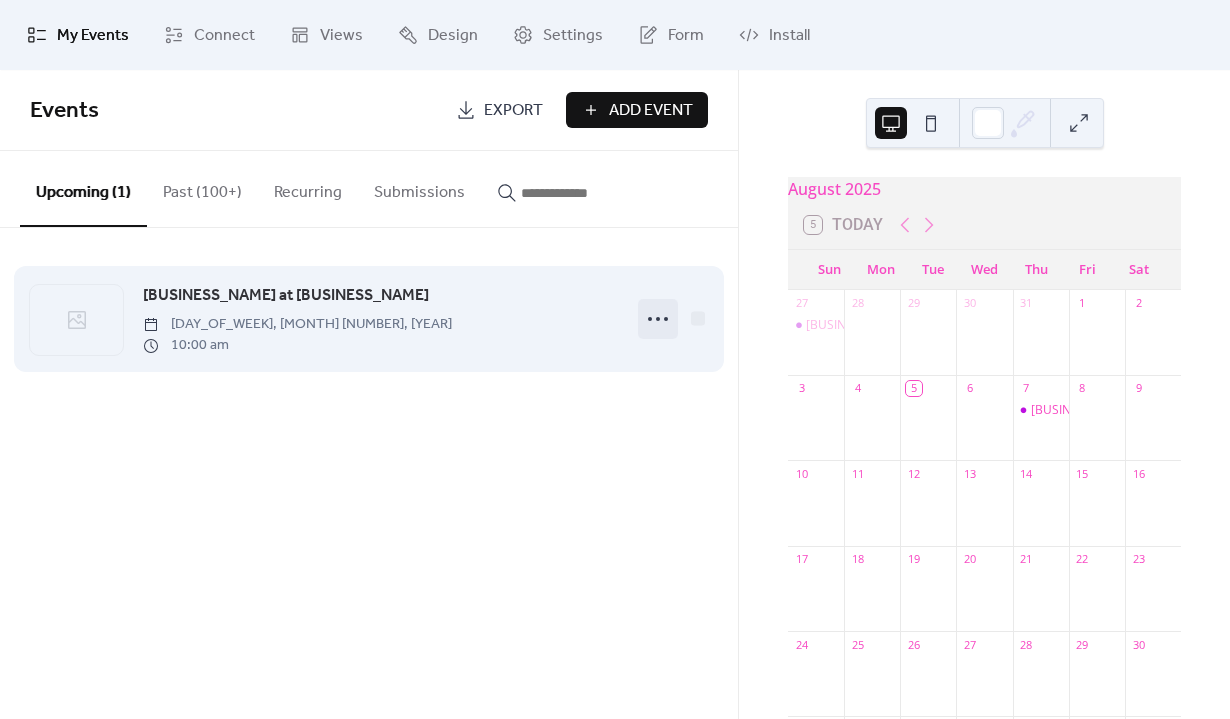 click 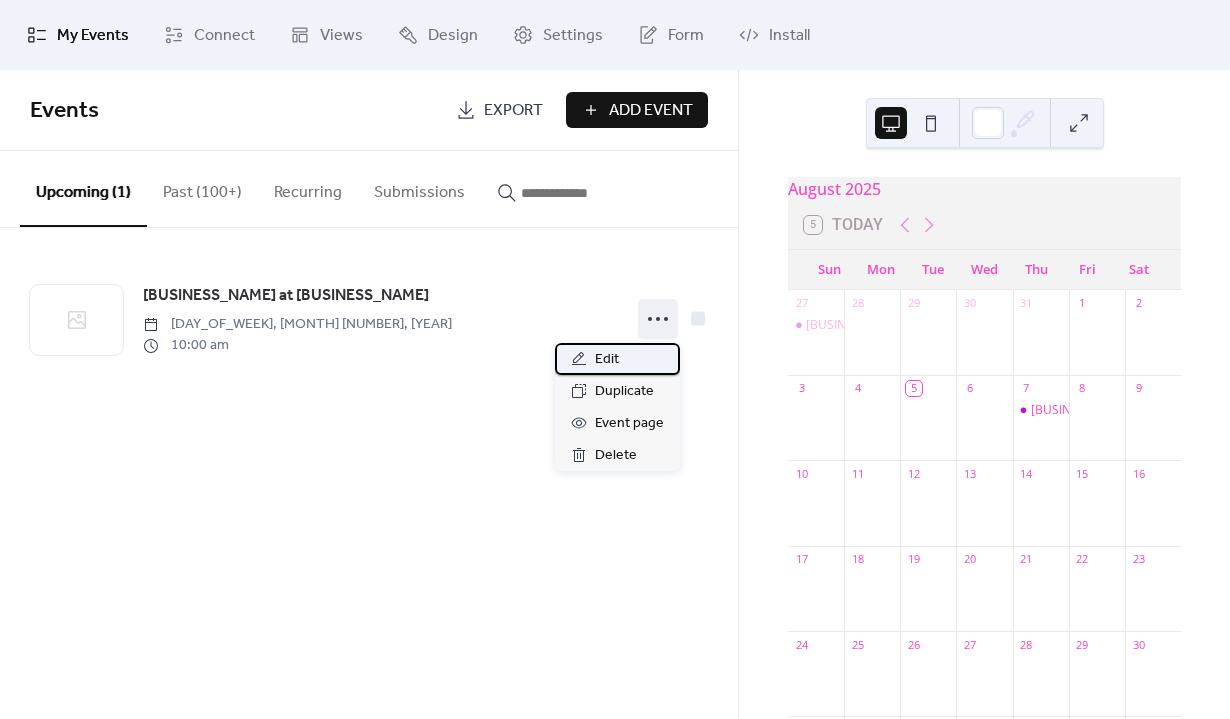click on "Edit" at bounding box center (607, 360) 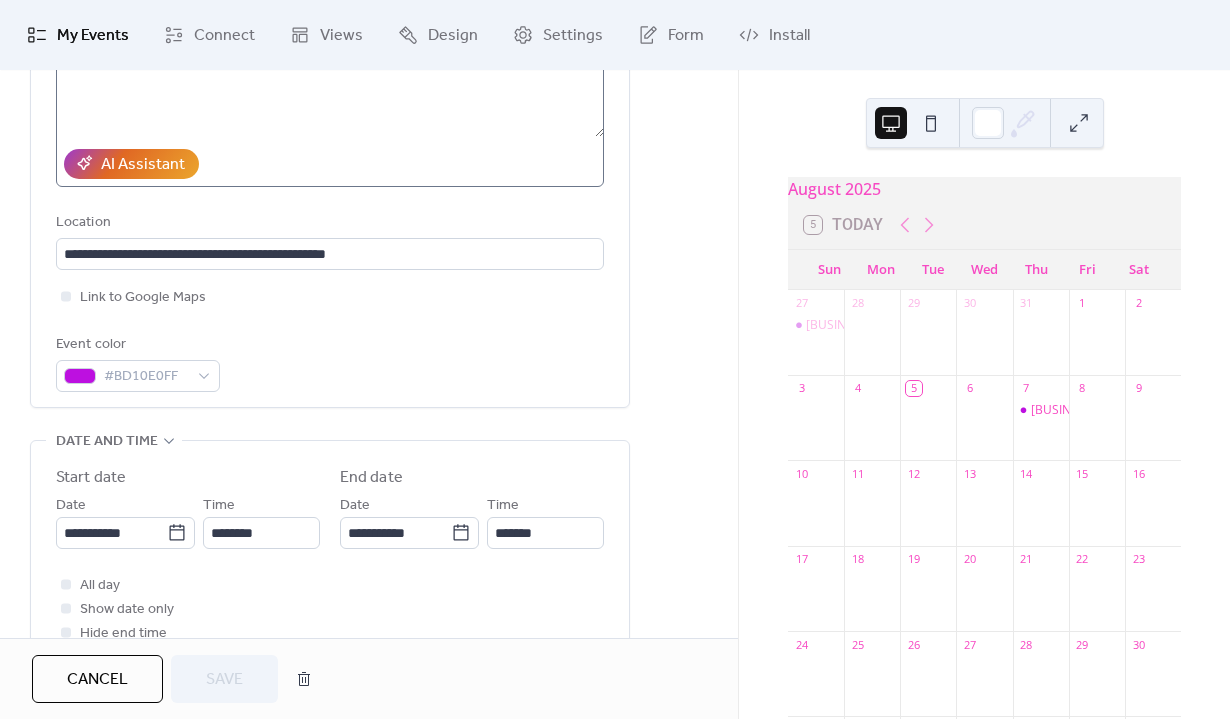 scroll, scrollTop: 421, scrollLeft: 0, axis: vertical 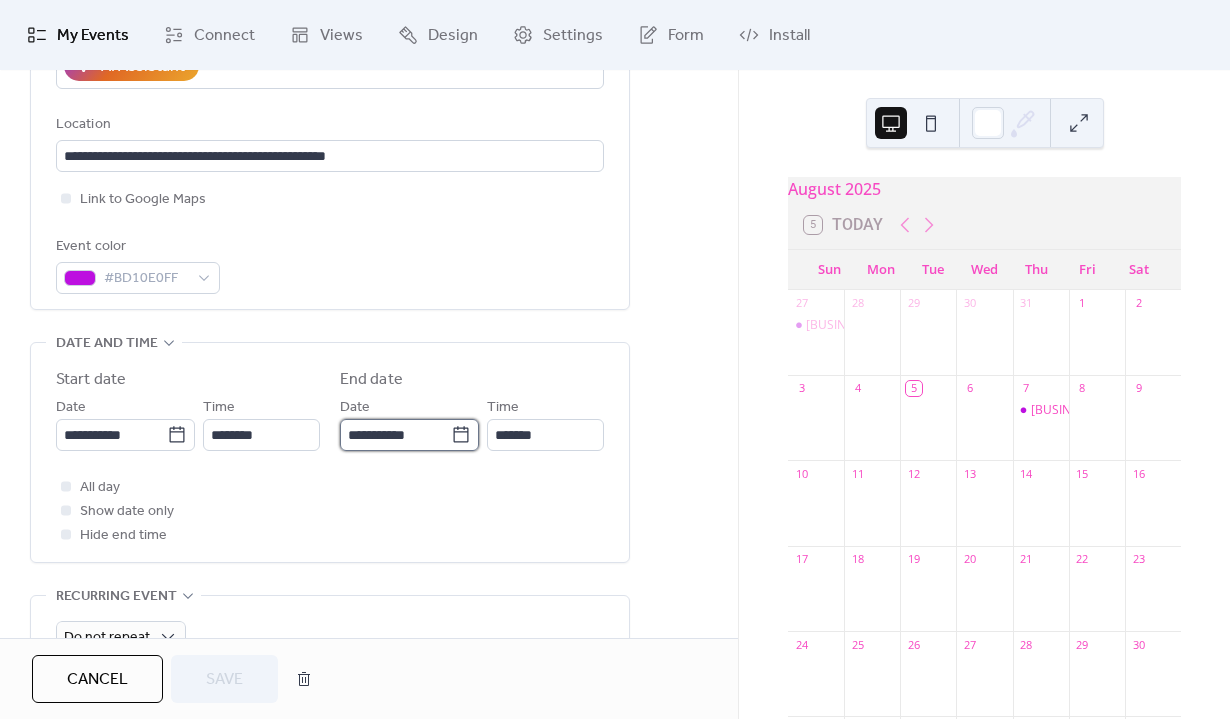 click on "**********" at bounding box center [395, 435] 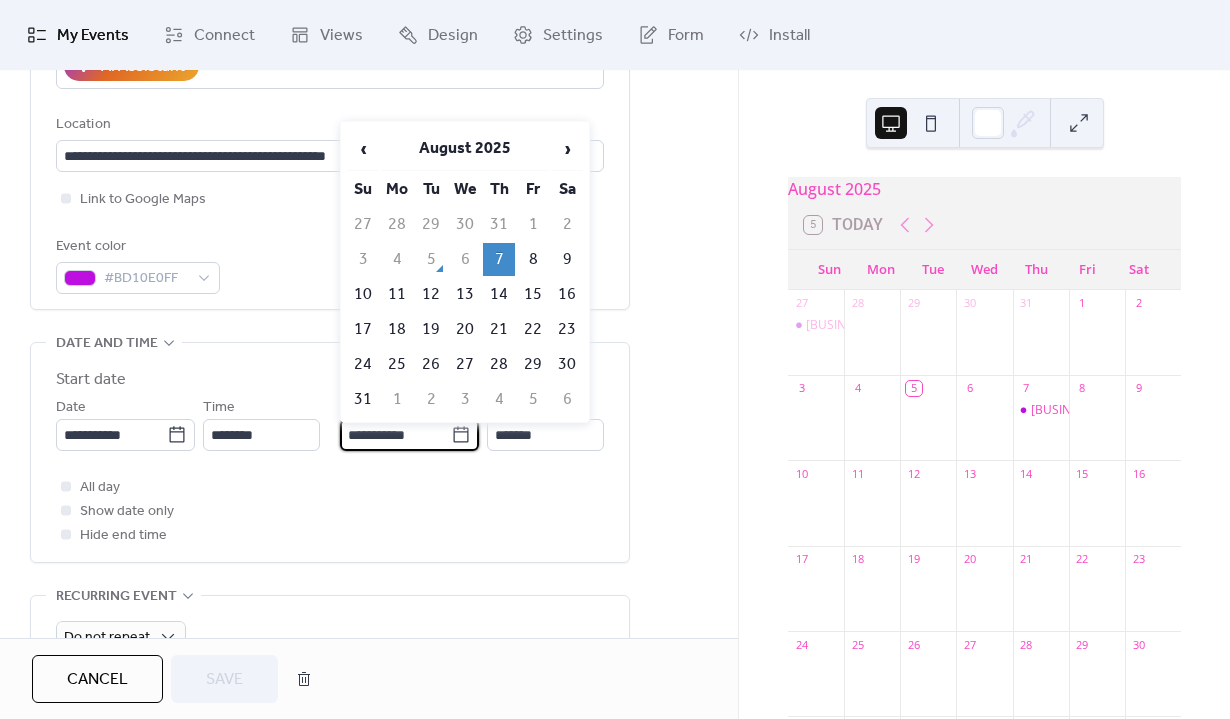 click on "7" at bounding box center [499, 259] 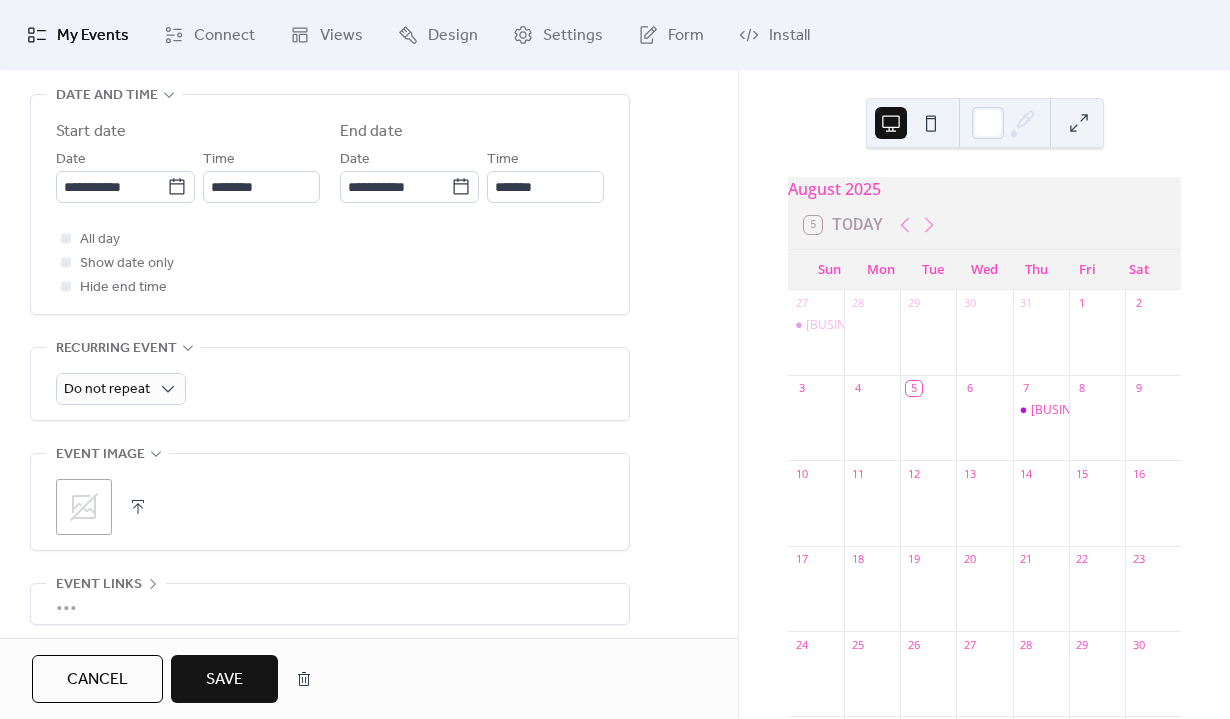scroll, scrollTop: 828, scrollLeft: 0, axis: vertical 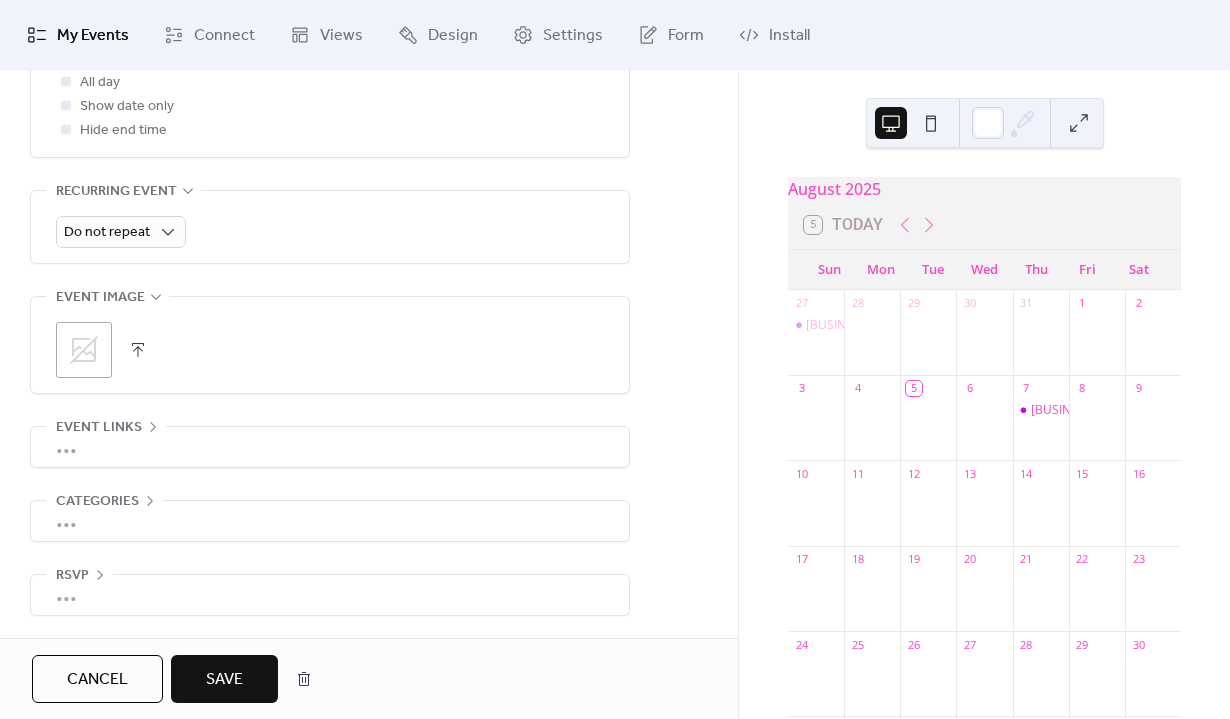 click on "Save" at bounding box center [224, 680] 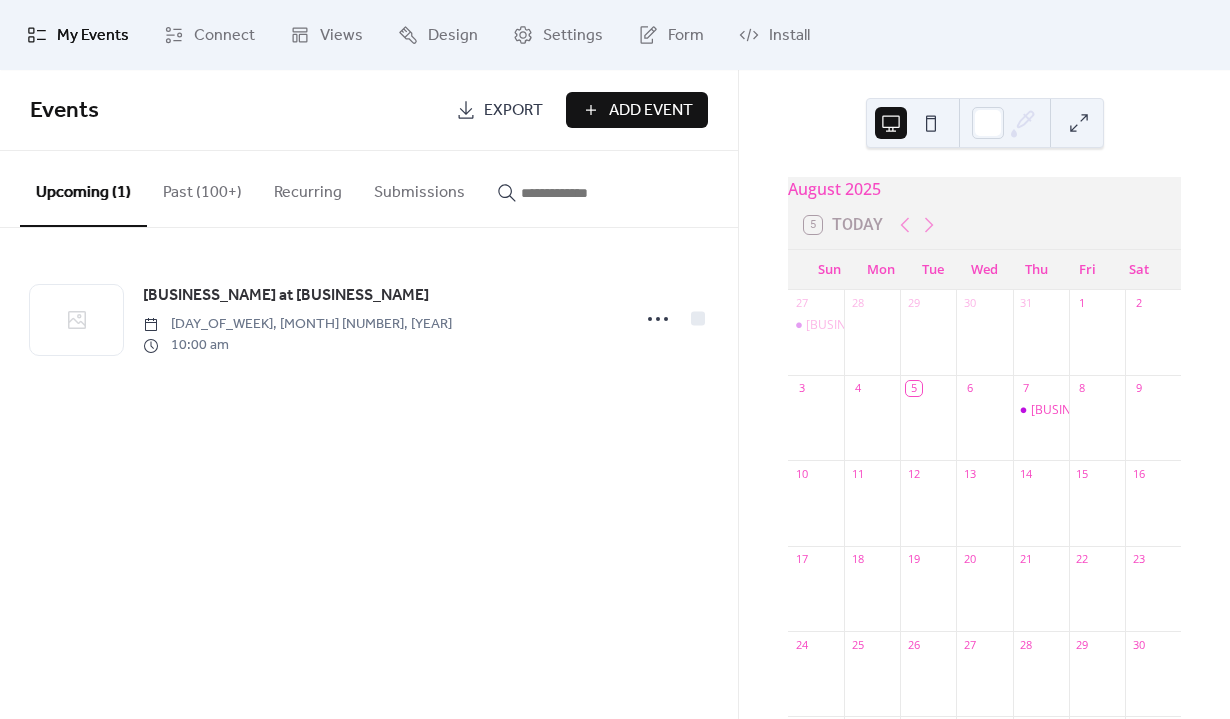 click on "Add Event" at bounding box center [651, 111] 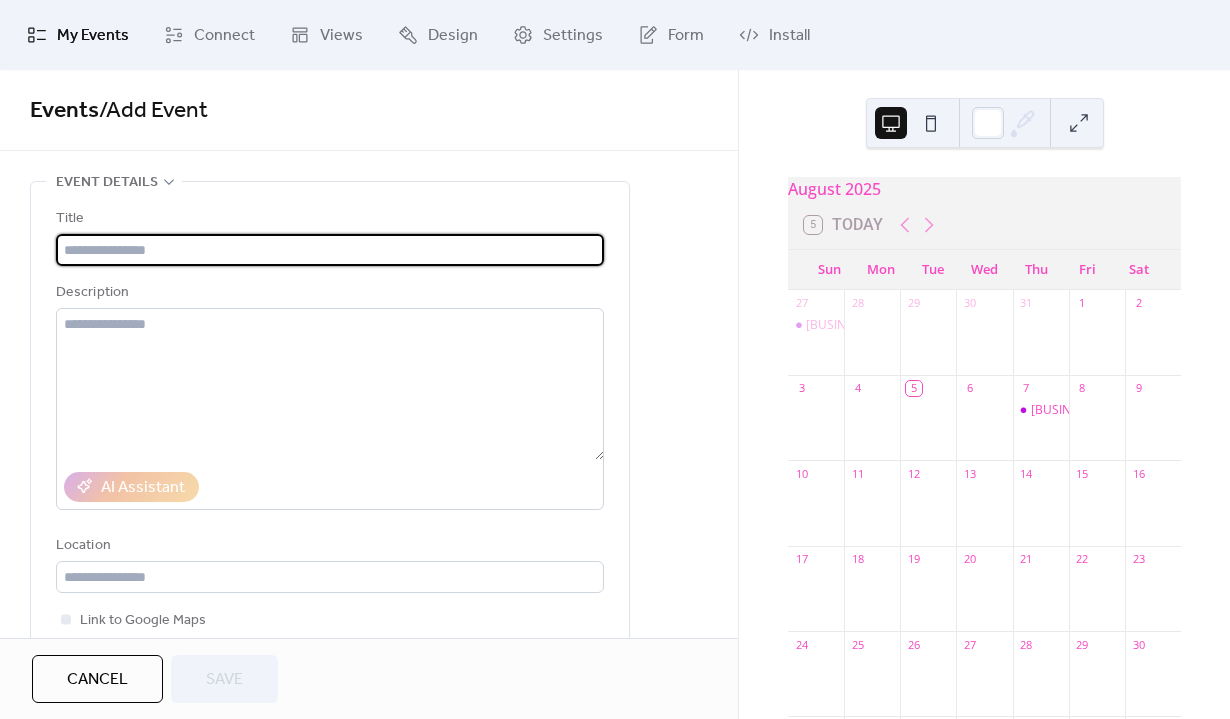 click at bounding box center [330, 250] 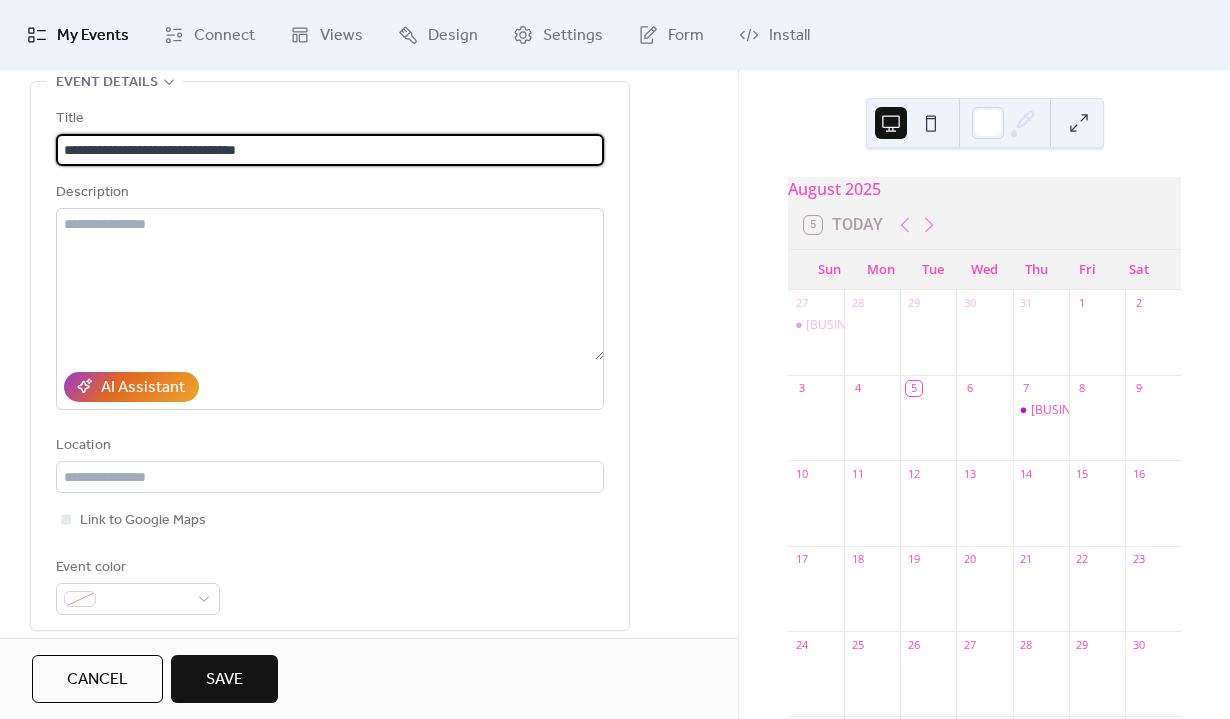 scroll, scrollTop: 116, scrollLeft: 0, axis: vertical 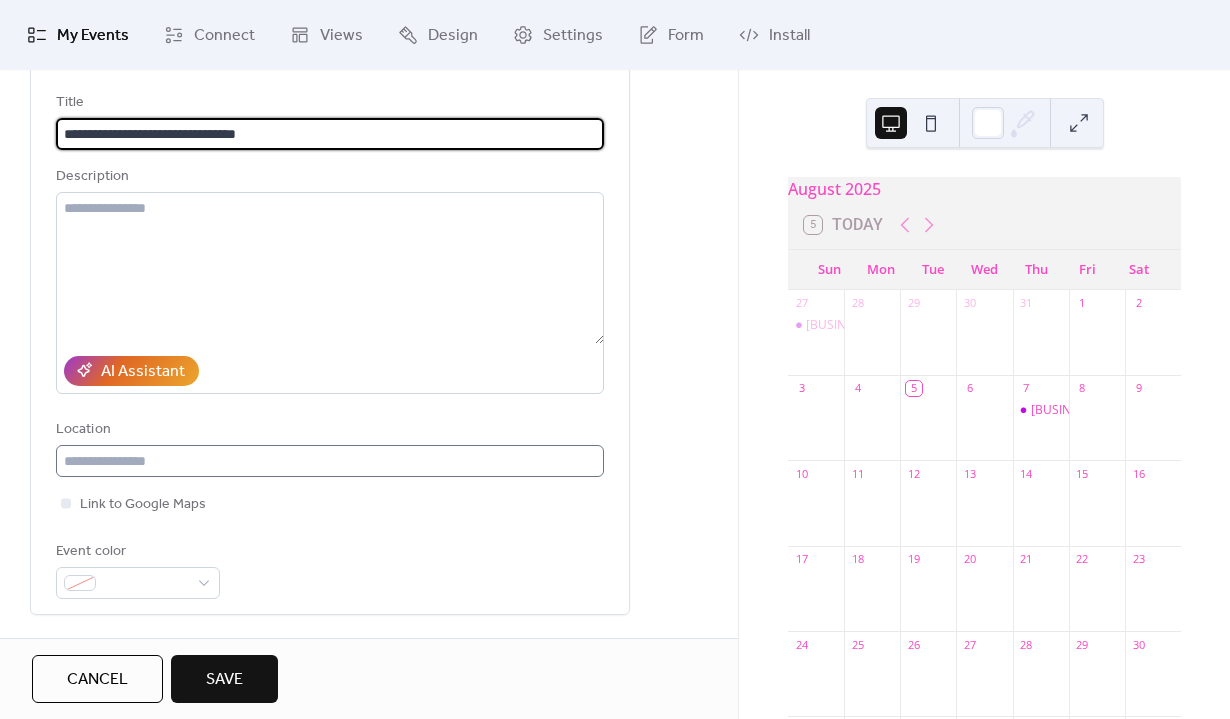 type on "**********" 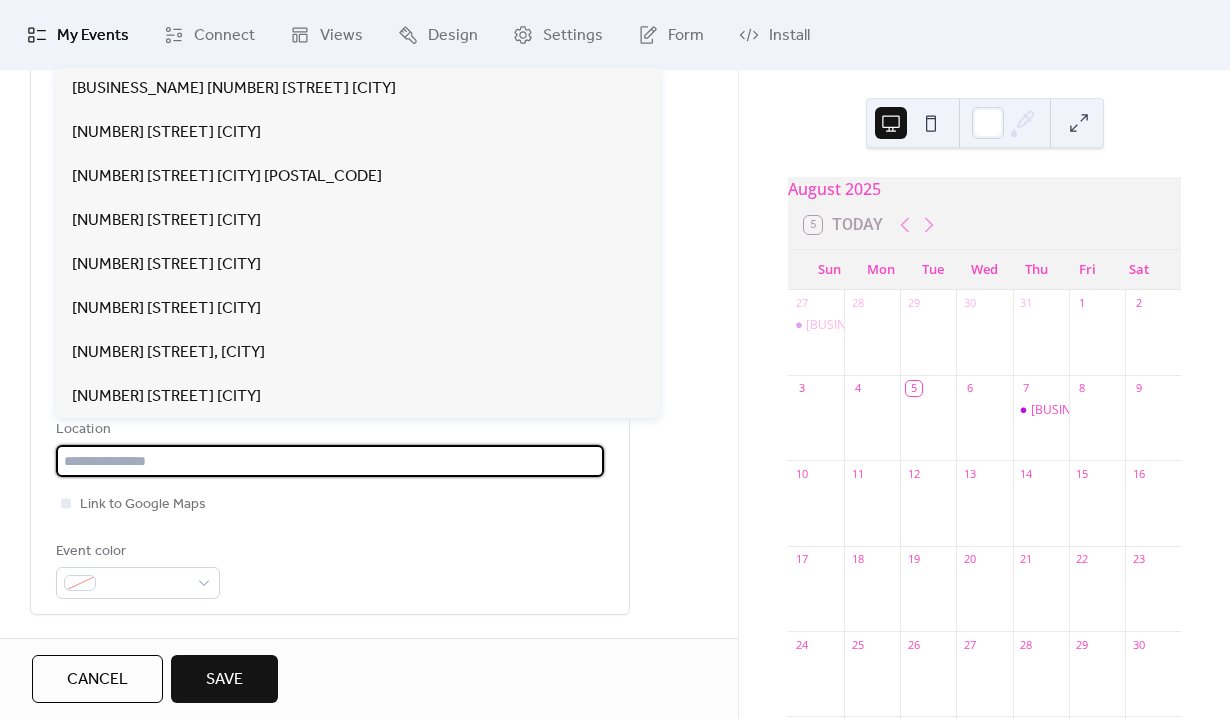 click at bounding box center [330, 461] 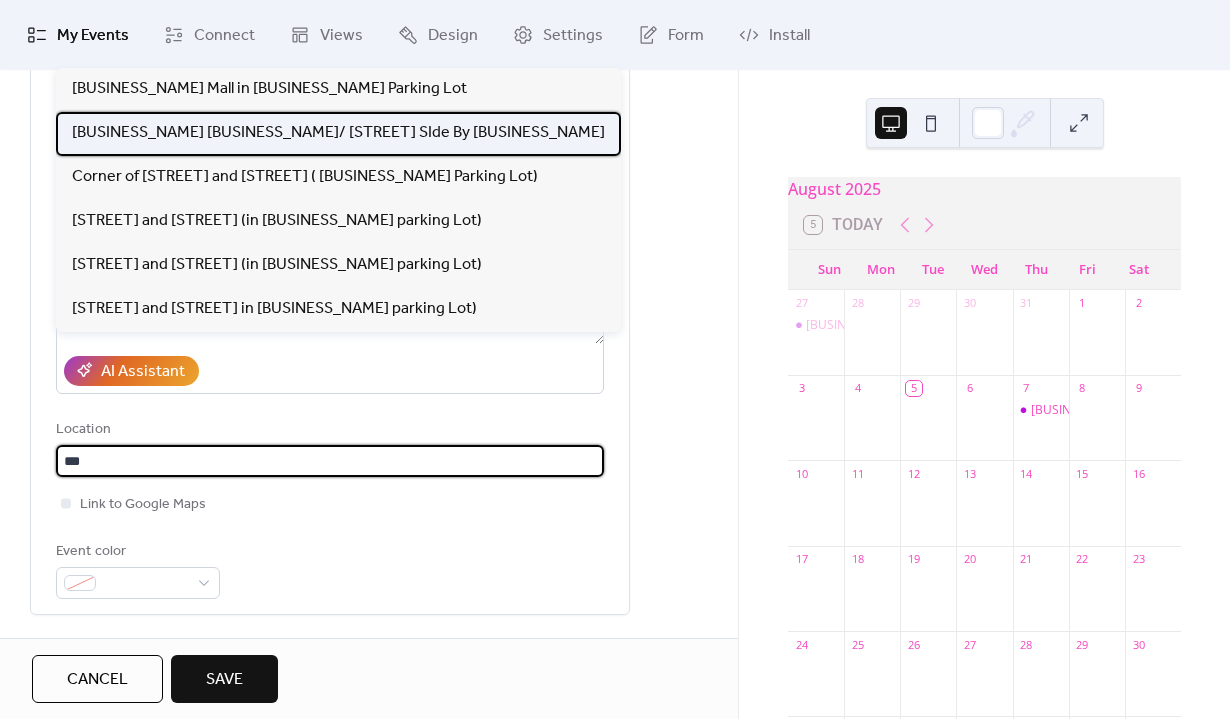 click on "[BUSINESS_NAME] [BUSINESS_NAME]/ [STREET] SIde By [BUSINESS_NAME]" at bounding box center [338, 133] 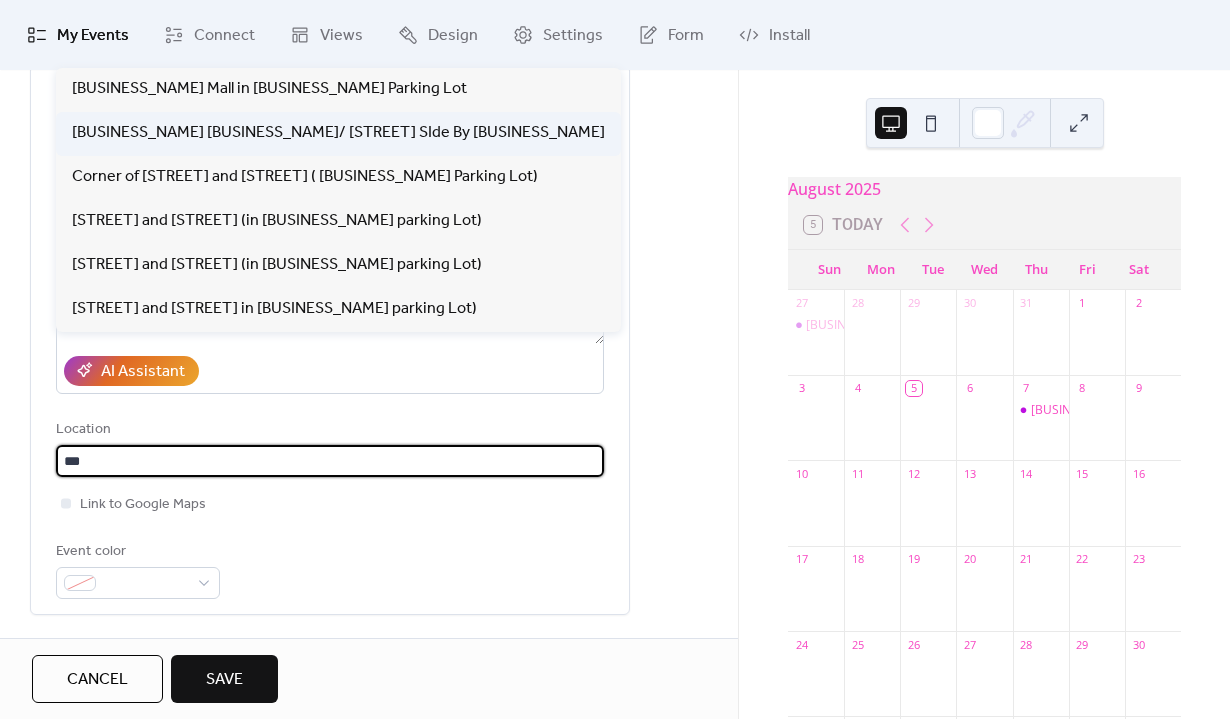 type on "**********" 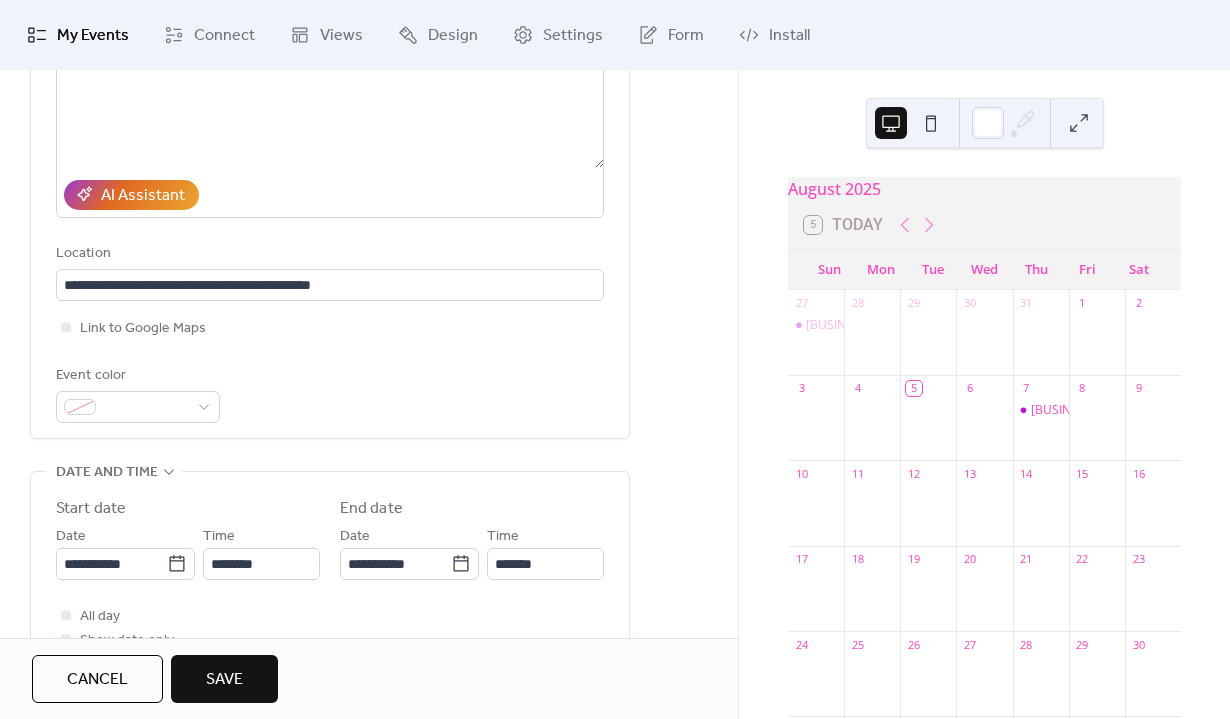 scroll, scrollTop: 293, scrollLeft: 0, axis: vertical 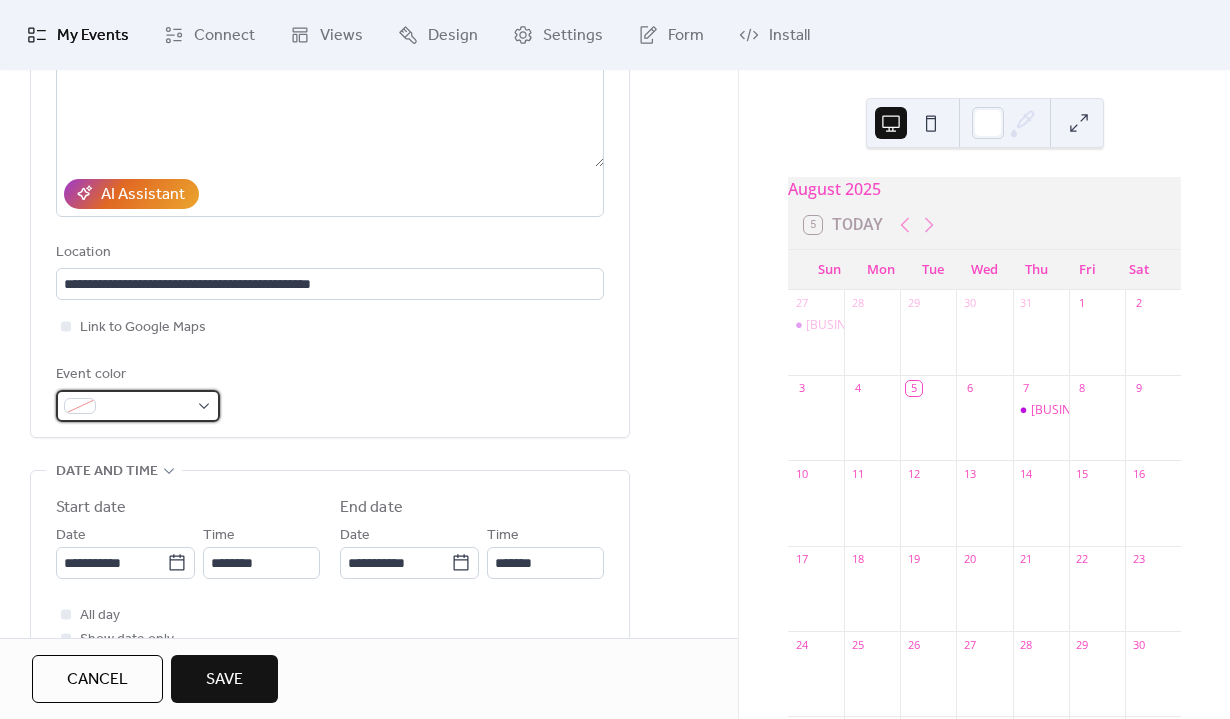 click at bounding box center [138, 406] 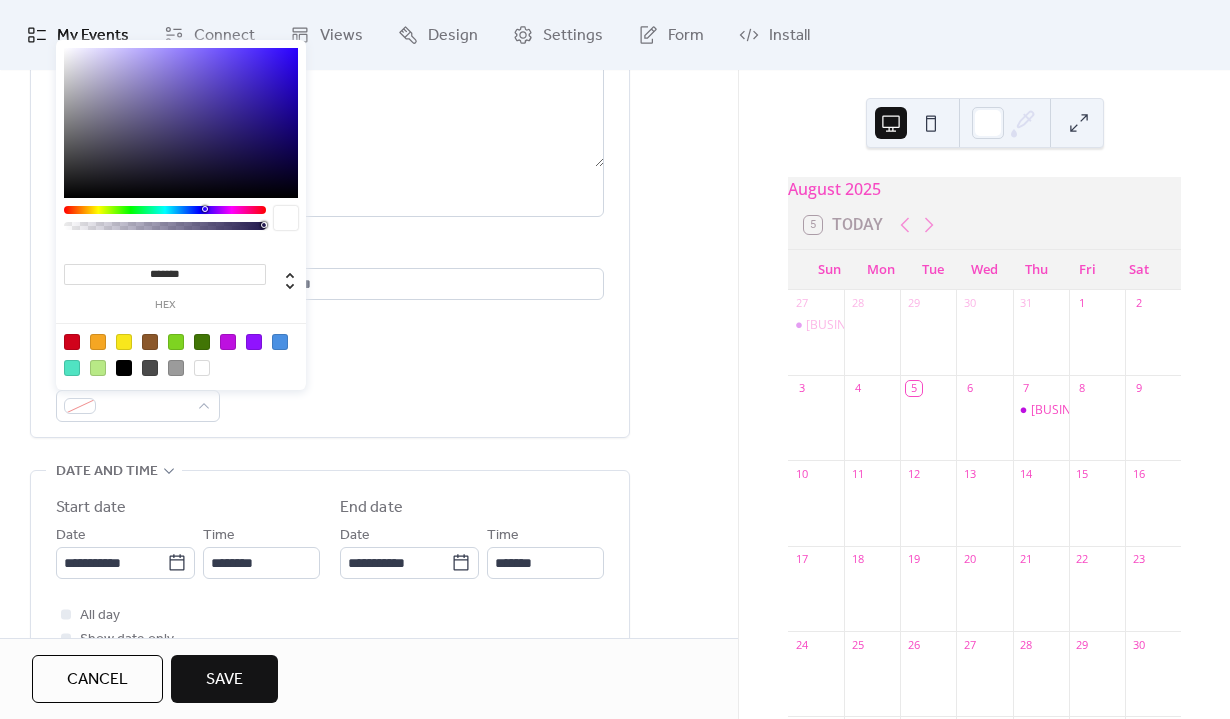click at bounding box center (228, 342) 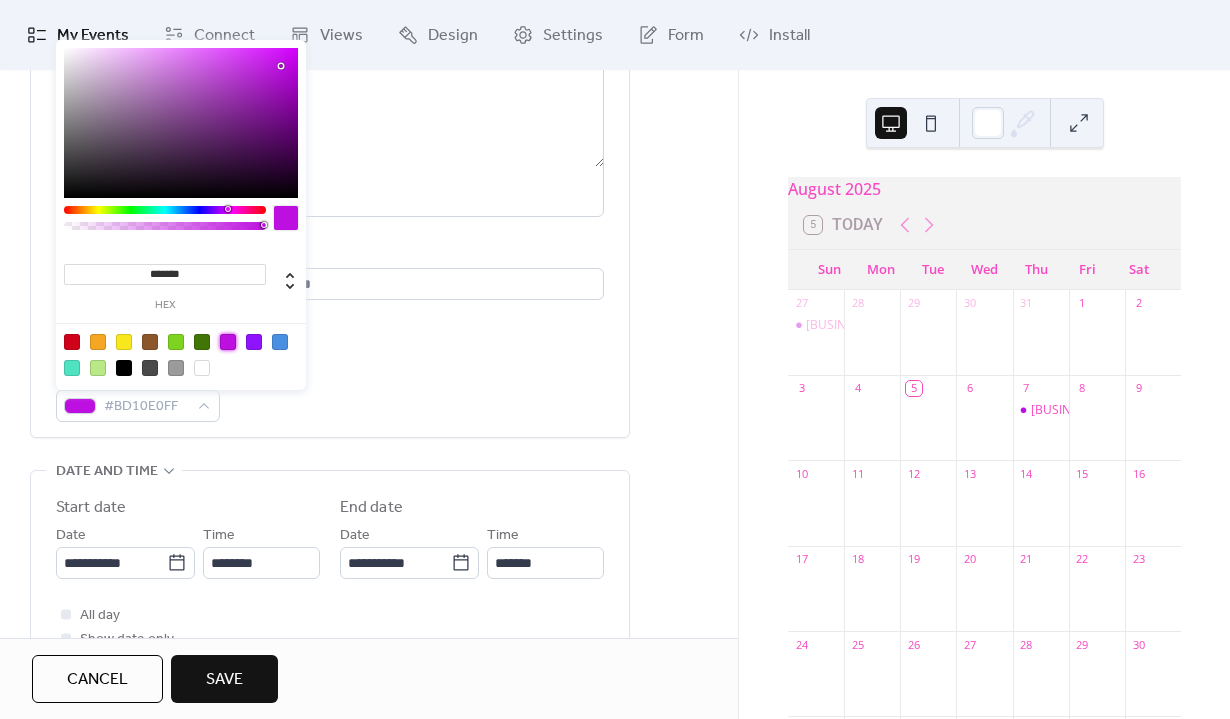 scroll, scrollTop: 406, scrollLeft: 0, axis: vertical 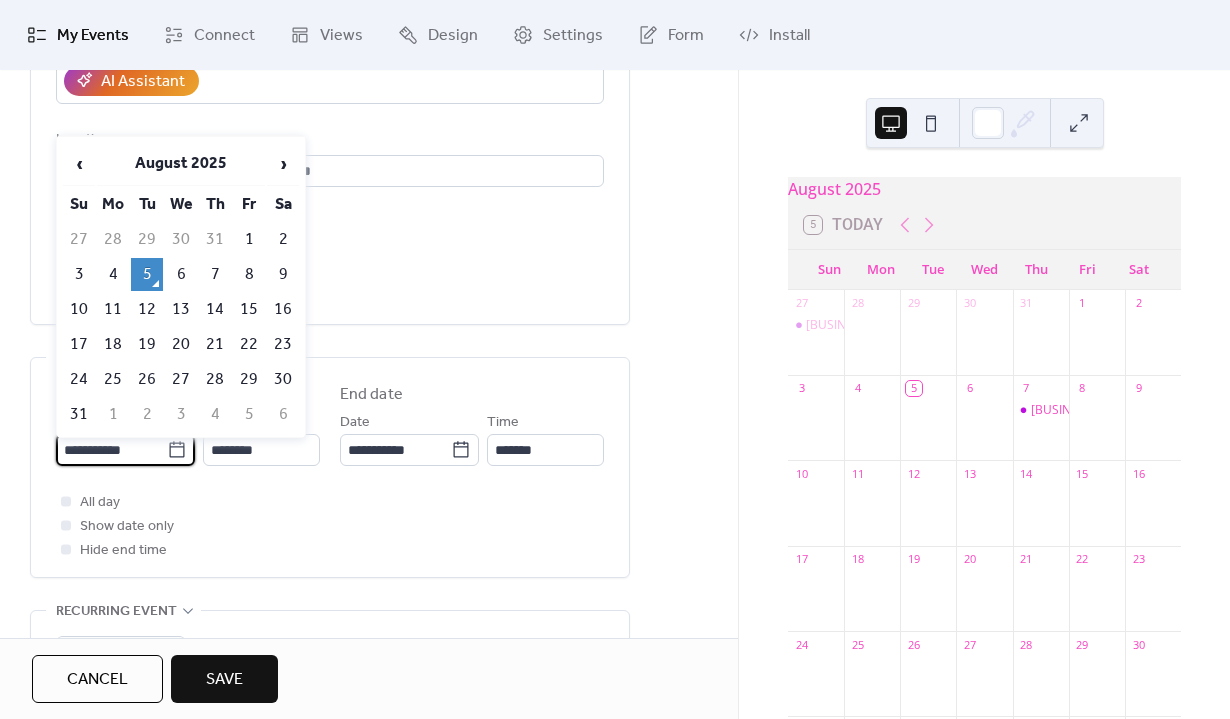 click on "**********" at bounding box center (111, 450) 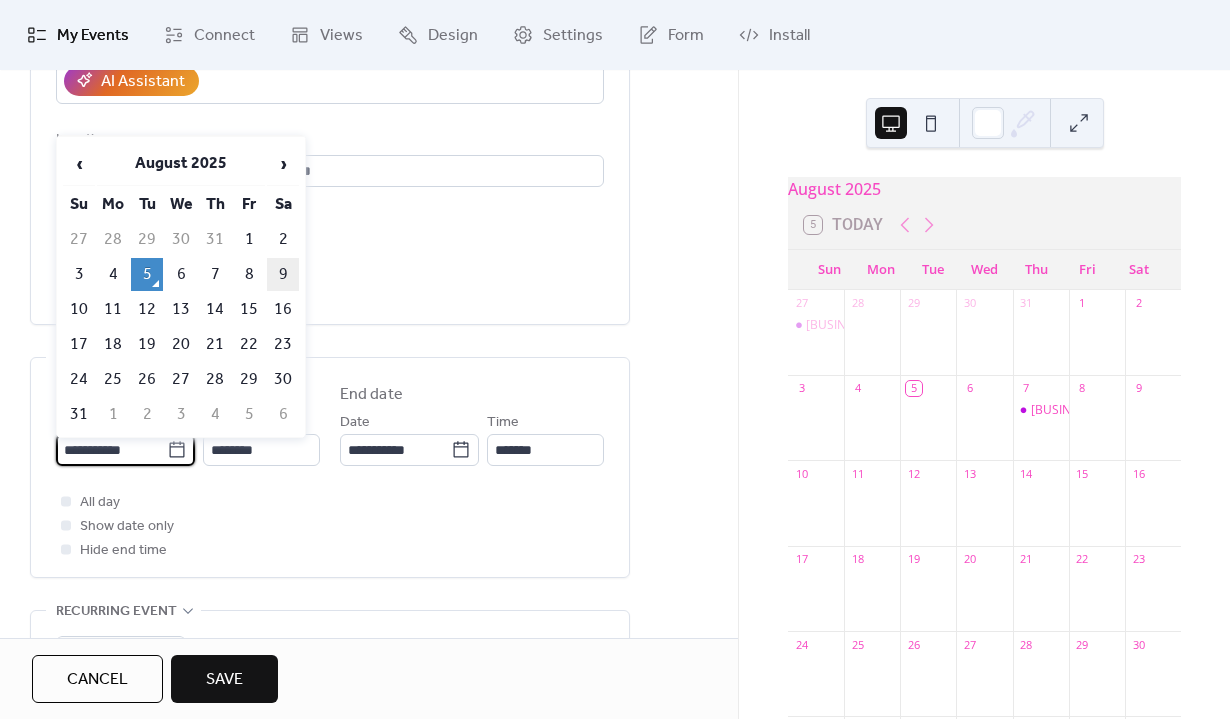 click on "9" at bounding box center [283, 274] 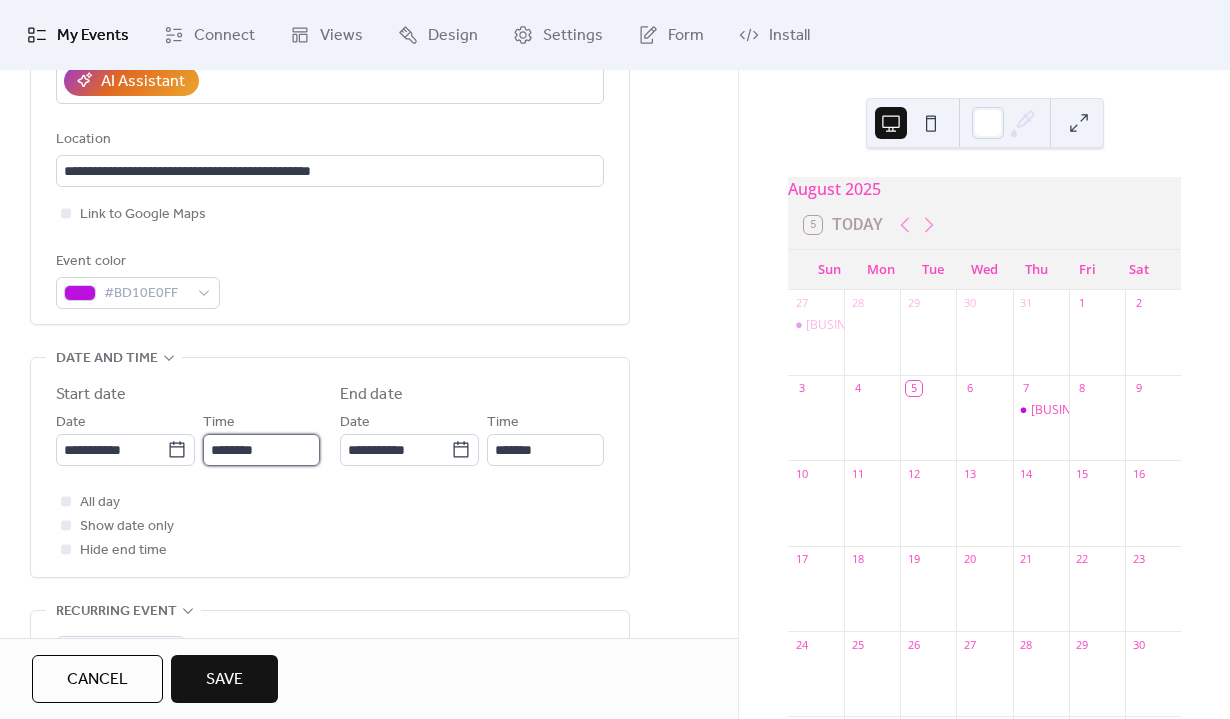 click on "********" at bounding box center [261, 450] 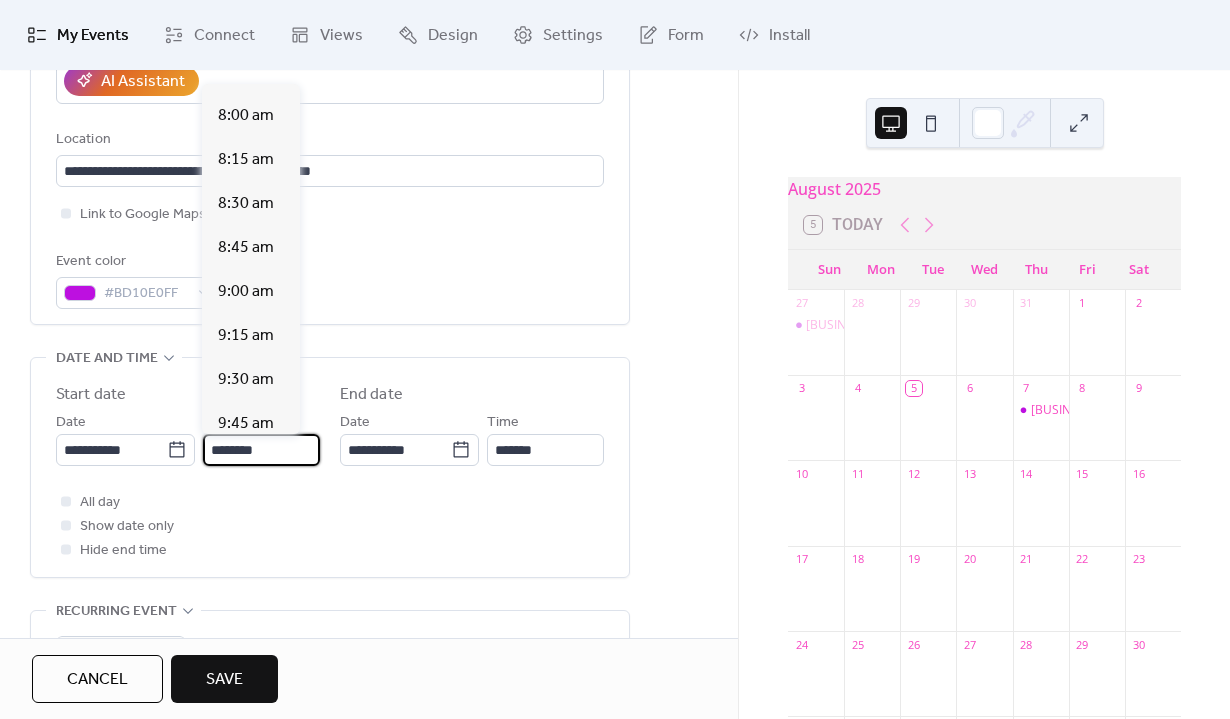 scroll, scrollTop: 1335, scrollLeft: 0, axis: vertical 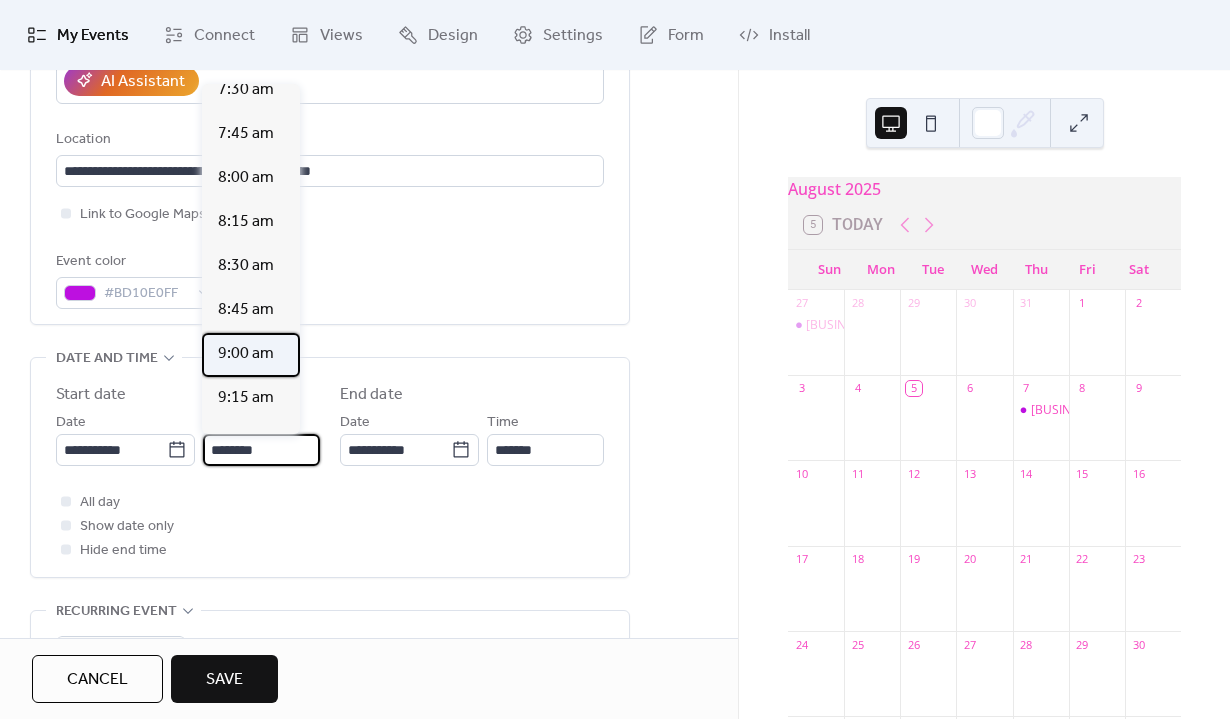 click on "9:00 am" at bounding box center [246, 354] 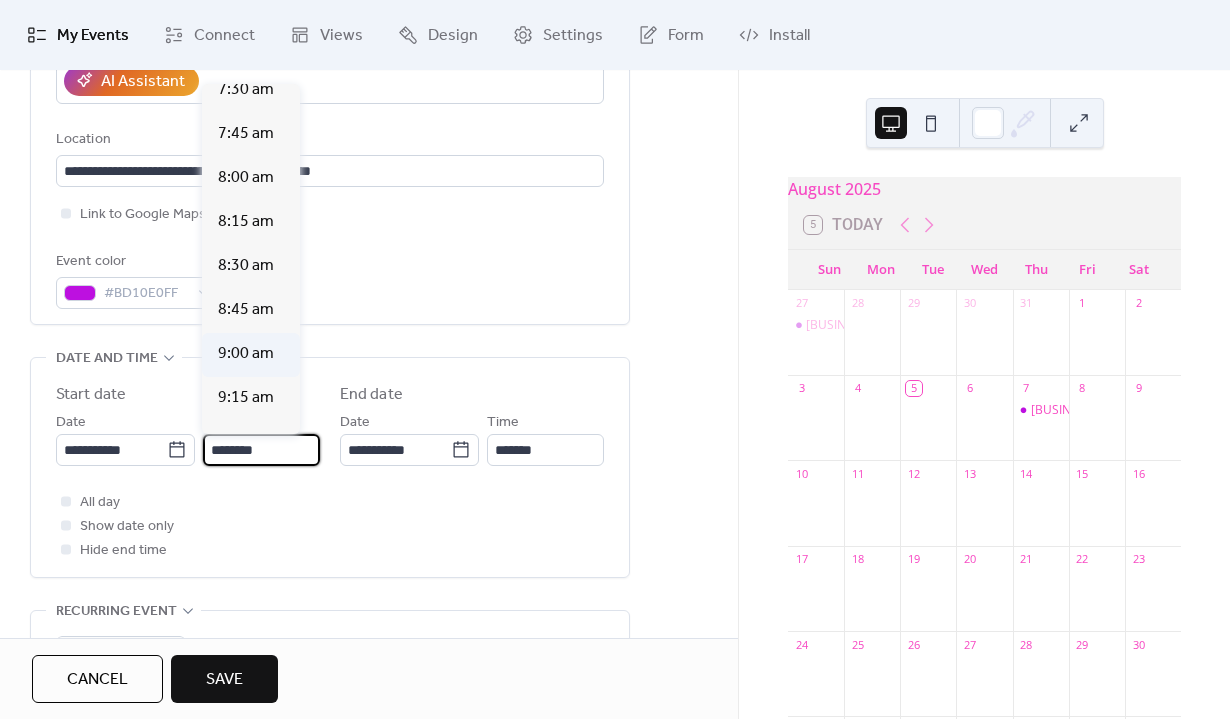 type on "*******" 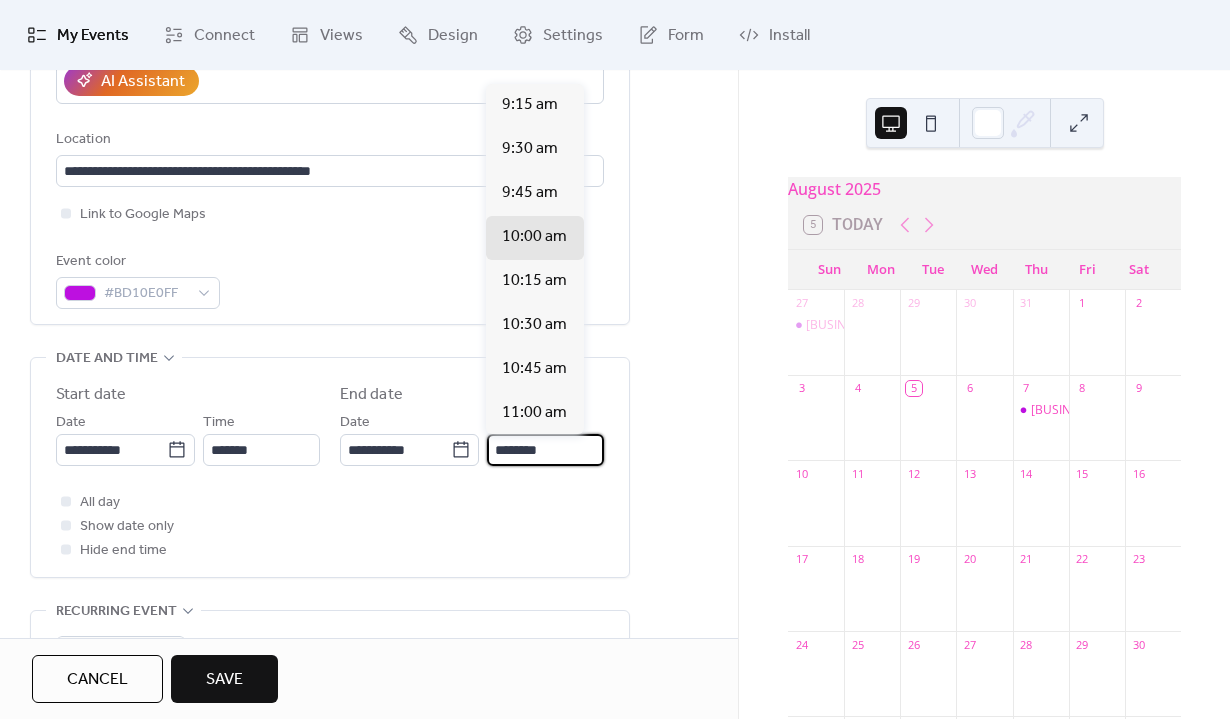 click on "********" at bounding box center (545, 450) 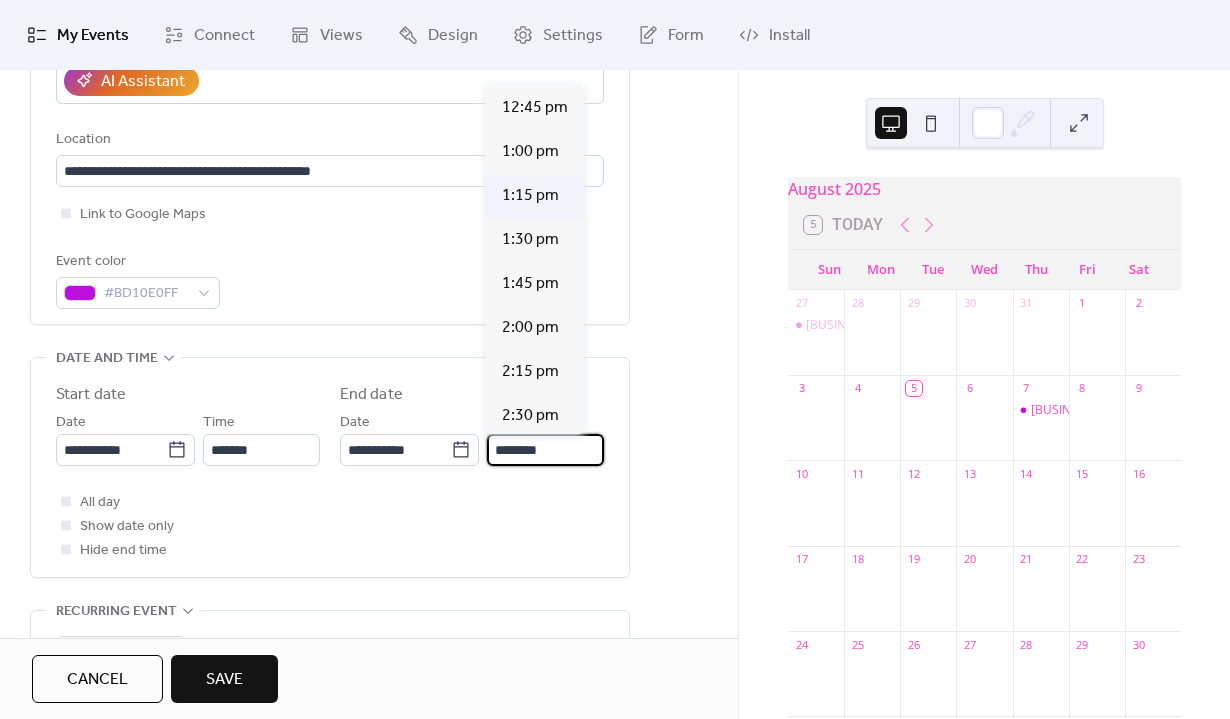 scroll, scrollTop: 617, scrollLeft: 0, axis: vertical 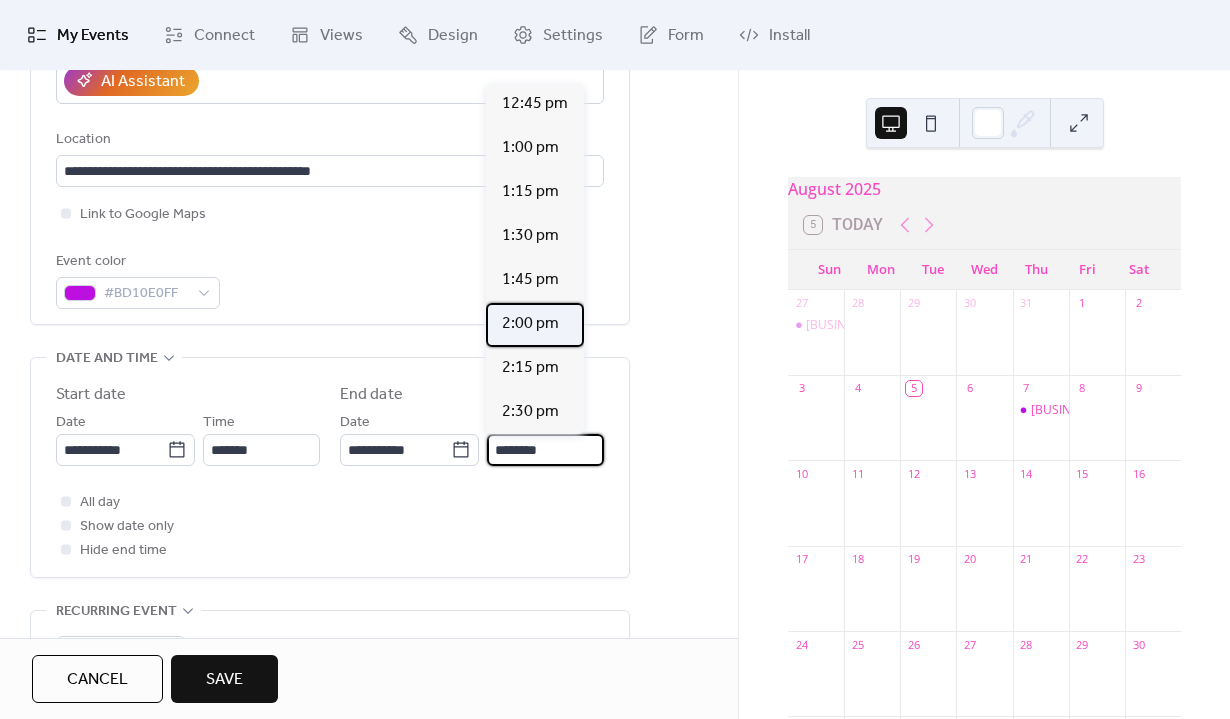 click on "2:00 pm" at bounding box center (530, 324) 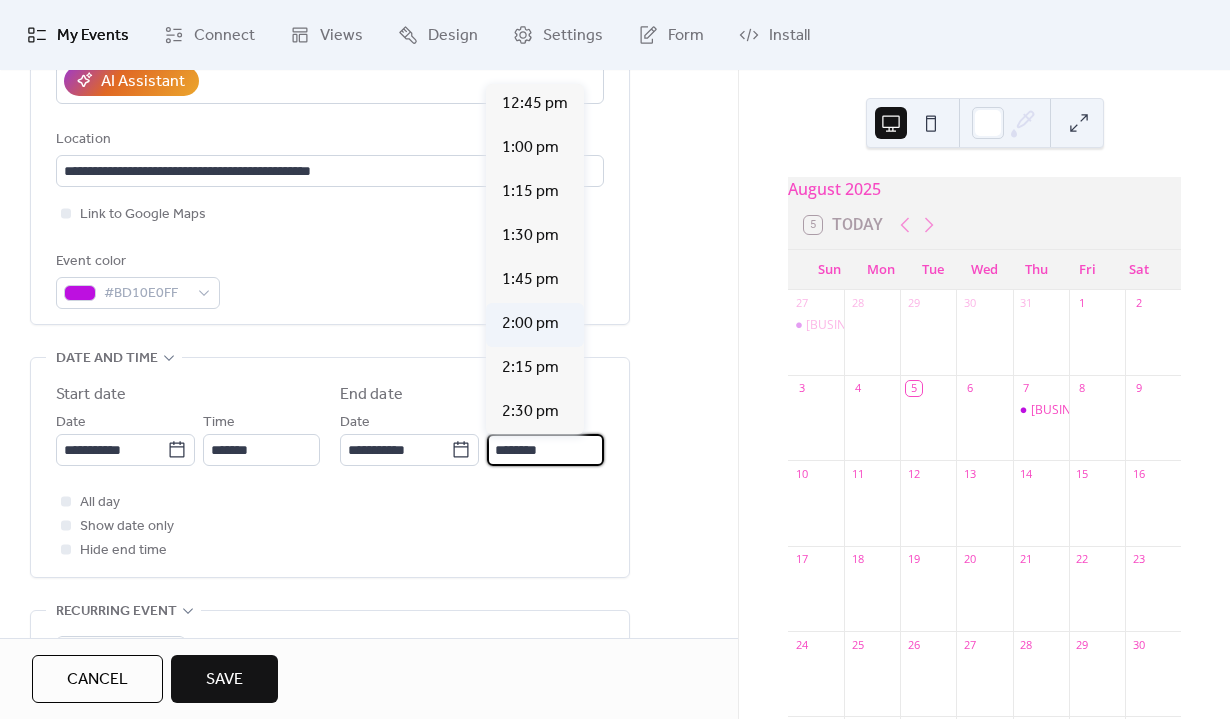 type on "*******" 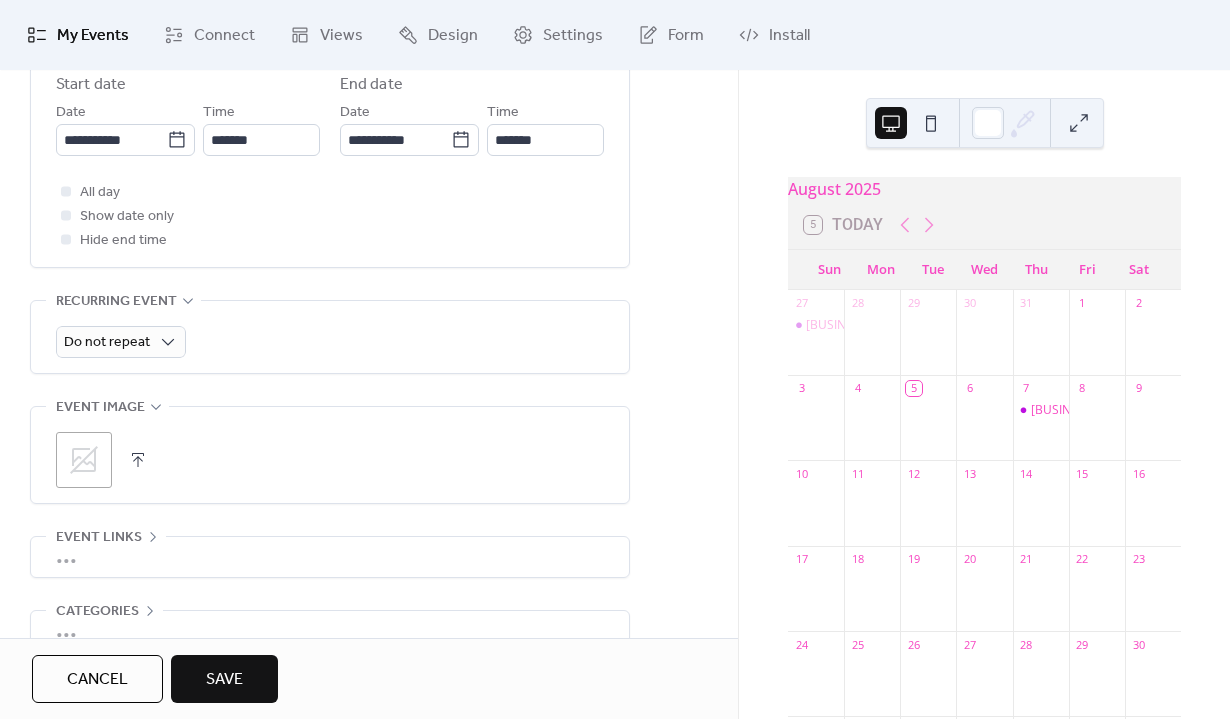 scroll, scrollTop: 828, scrollLeft: 0, axis: vertical 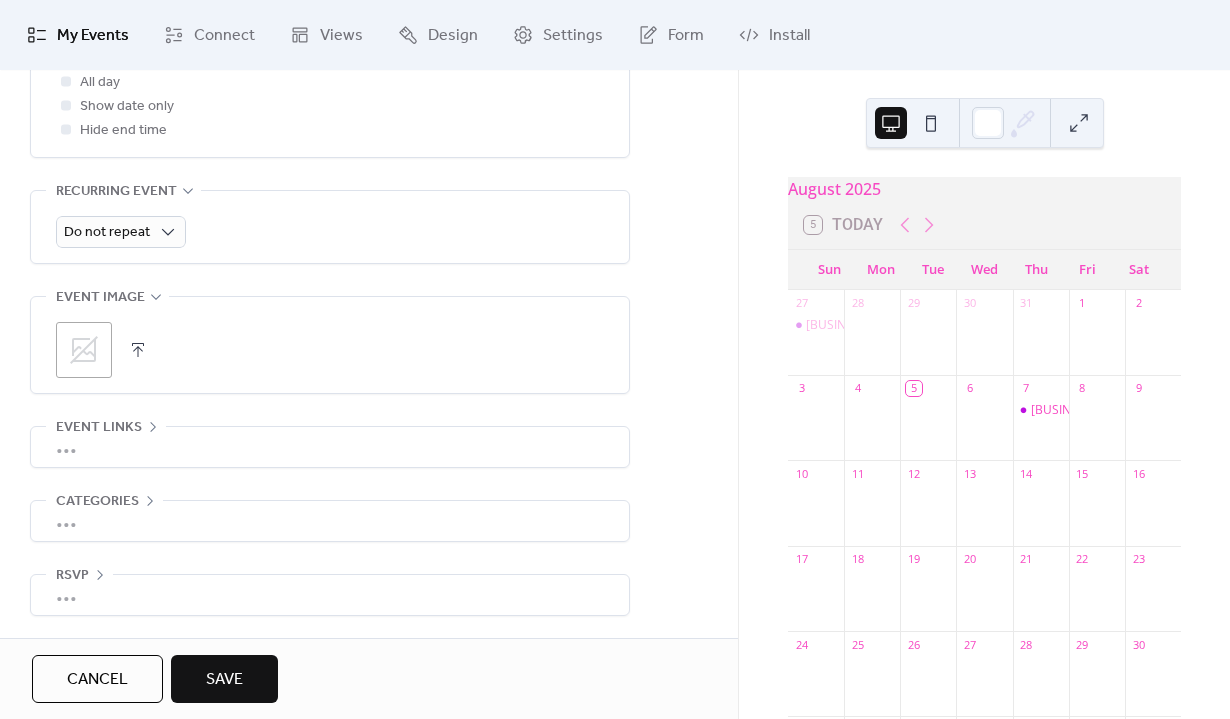 click on "Save" at bounding box center (224, 680) 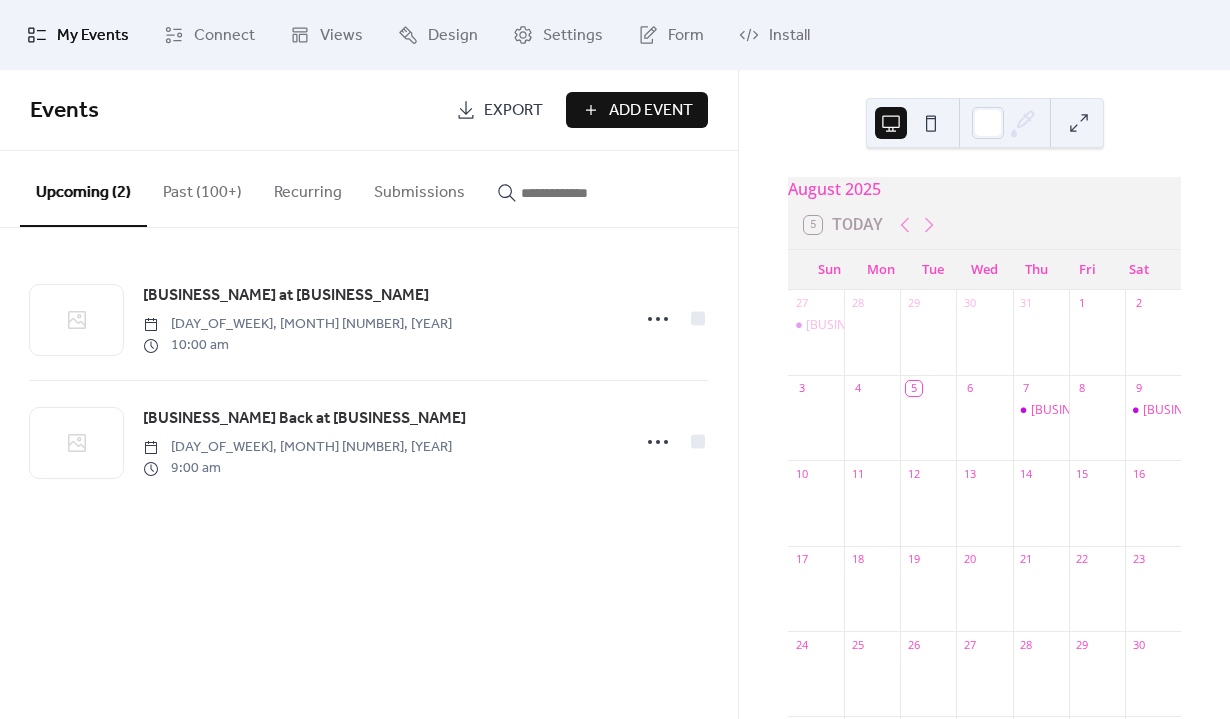 click on "Add Event" at bounding box center (651, 111) 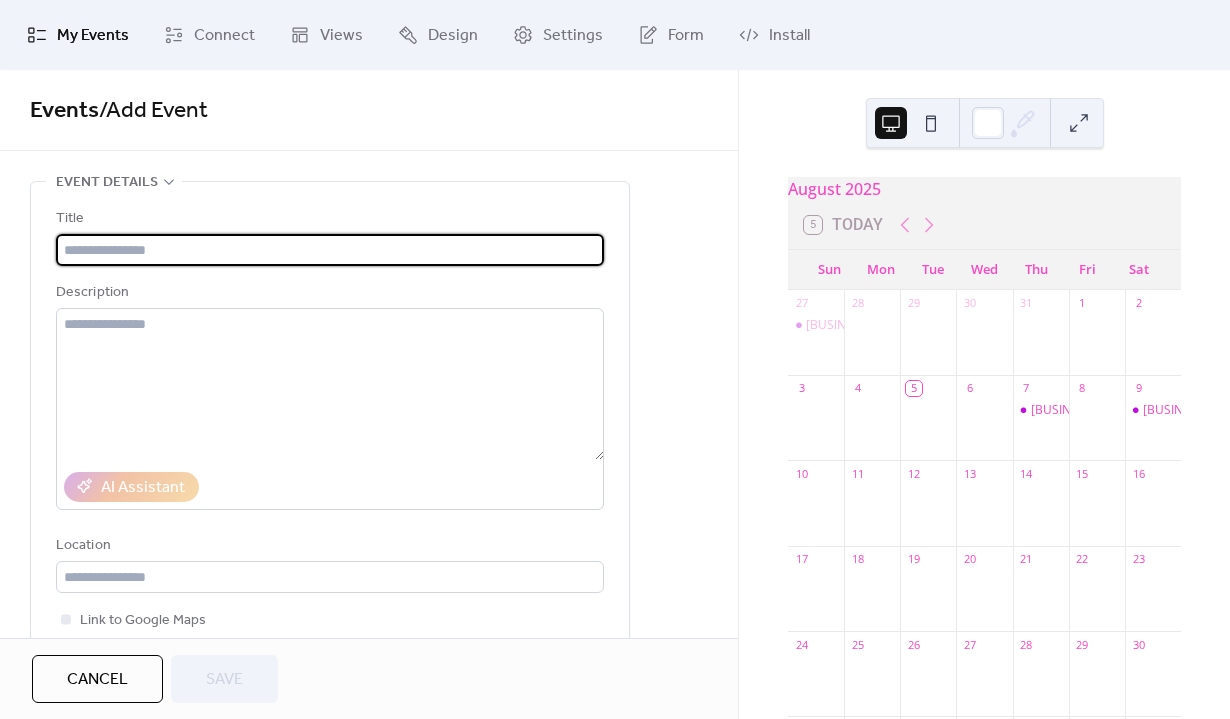 click at bounding box center [330, 250] 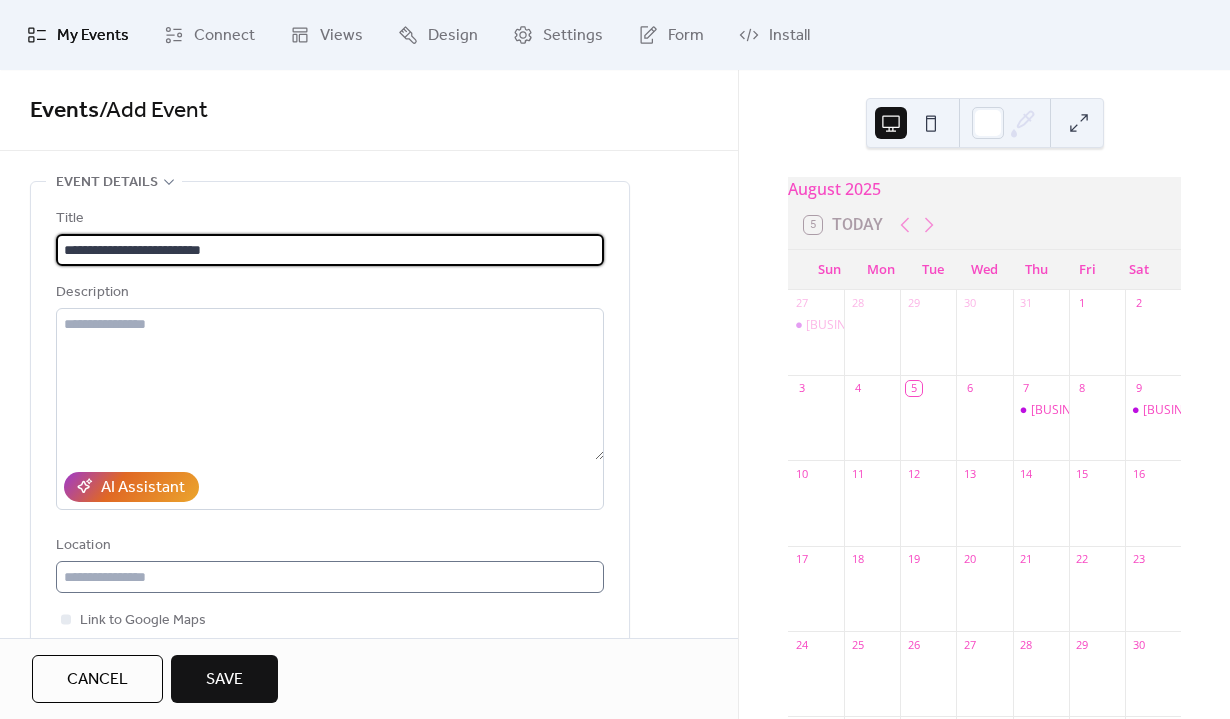 type on "**********" 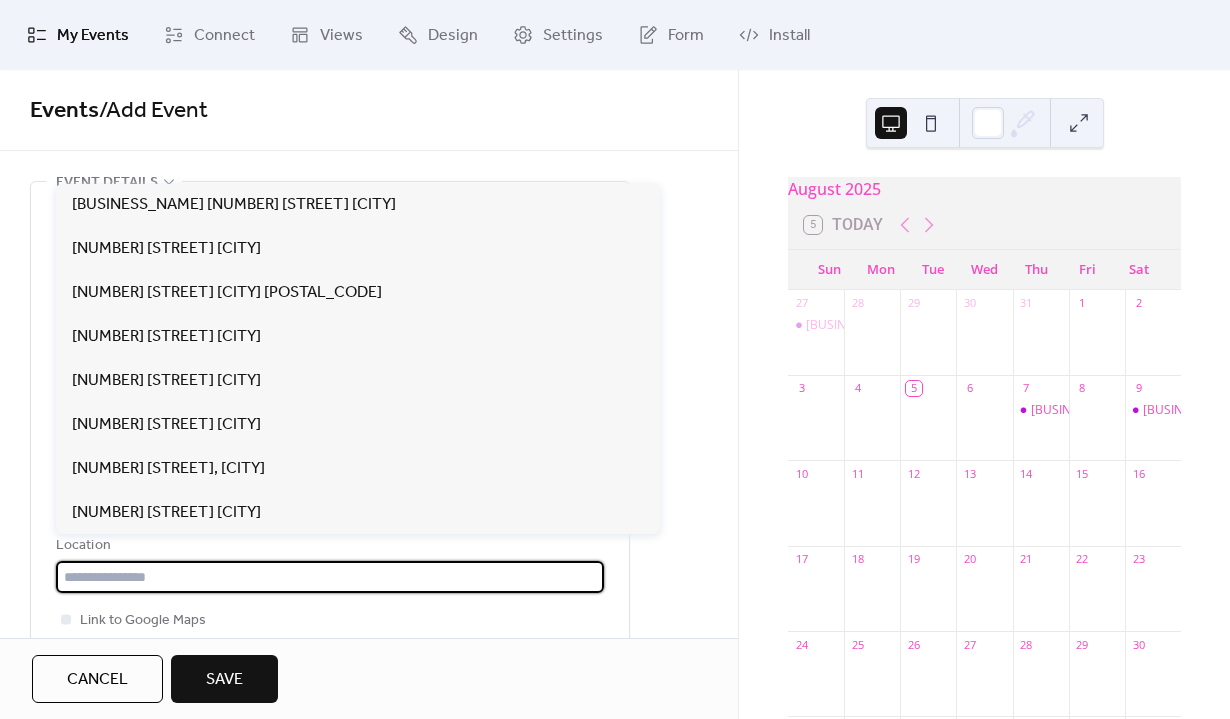 click at bounding box center (330, 577) 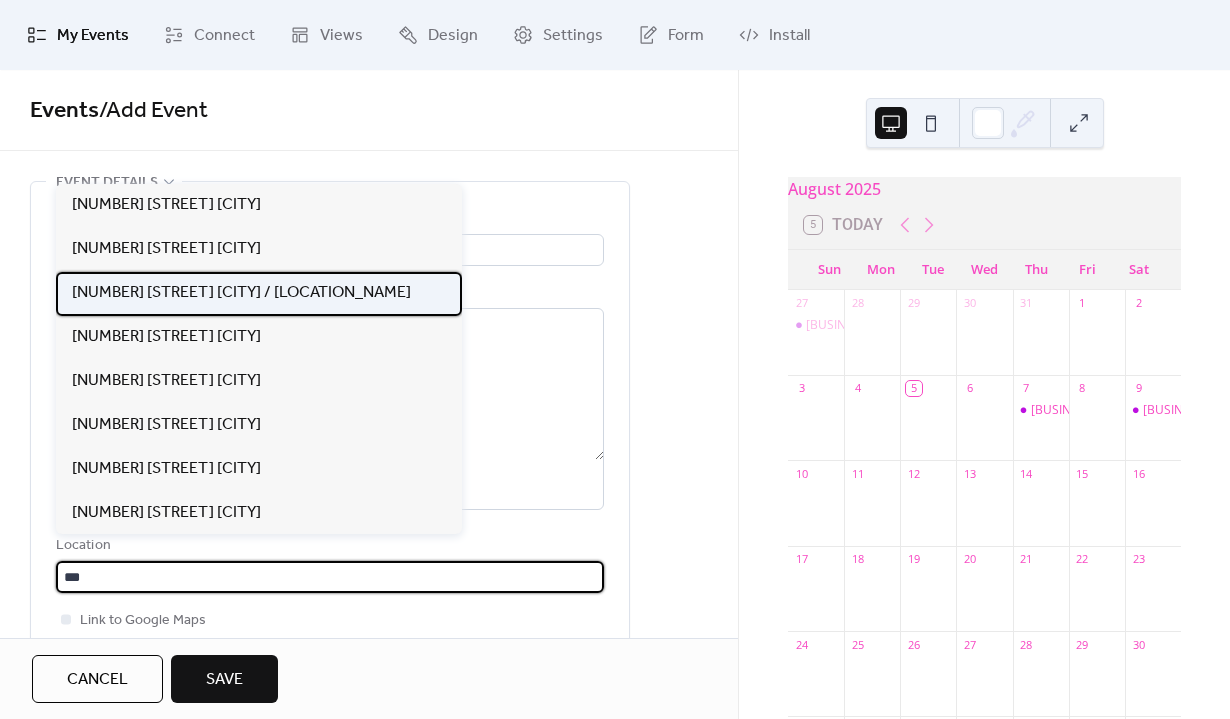 click on "[NUMBER] [STREET] [CITY] / [LOCATION_NAME]" at bounding box center (241, 293) 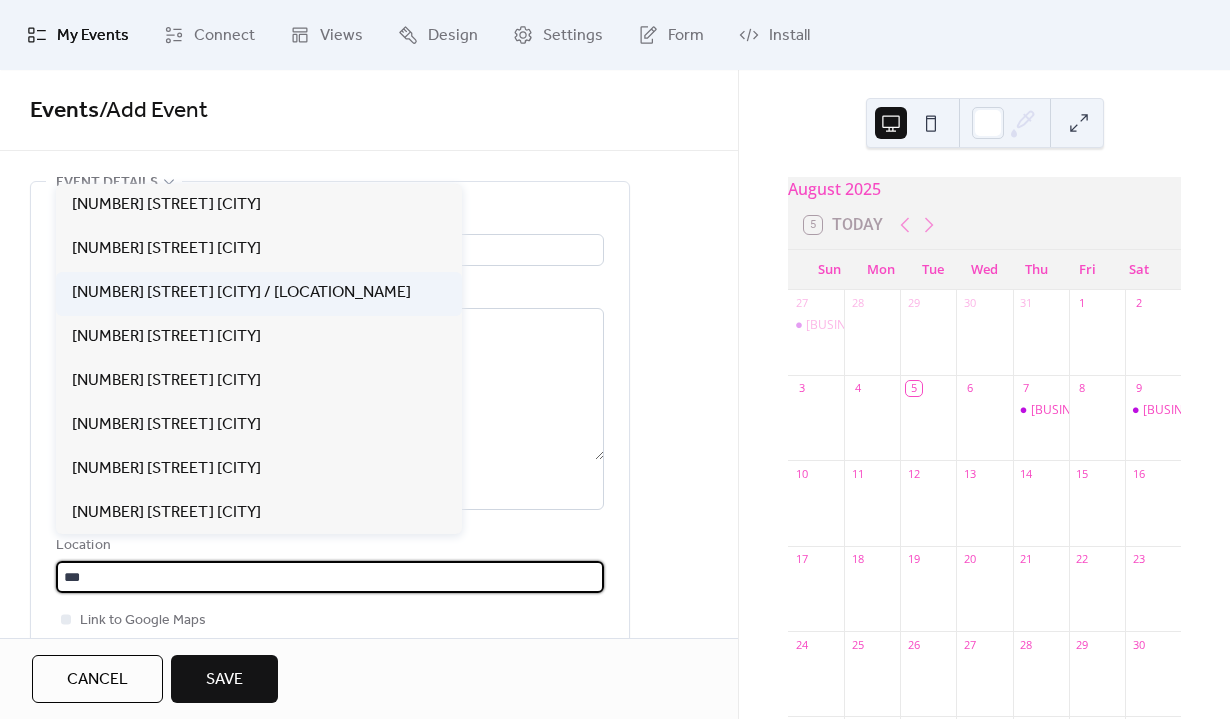 type on "**********" 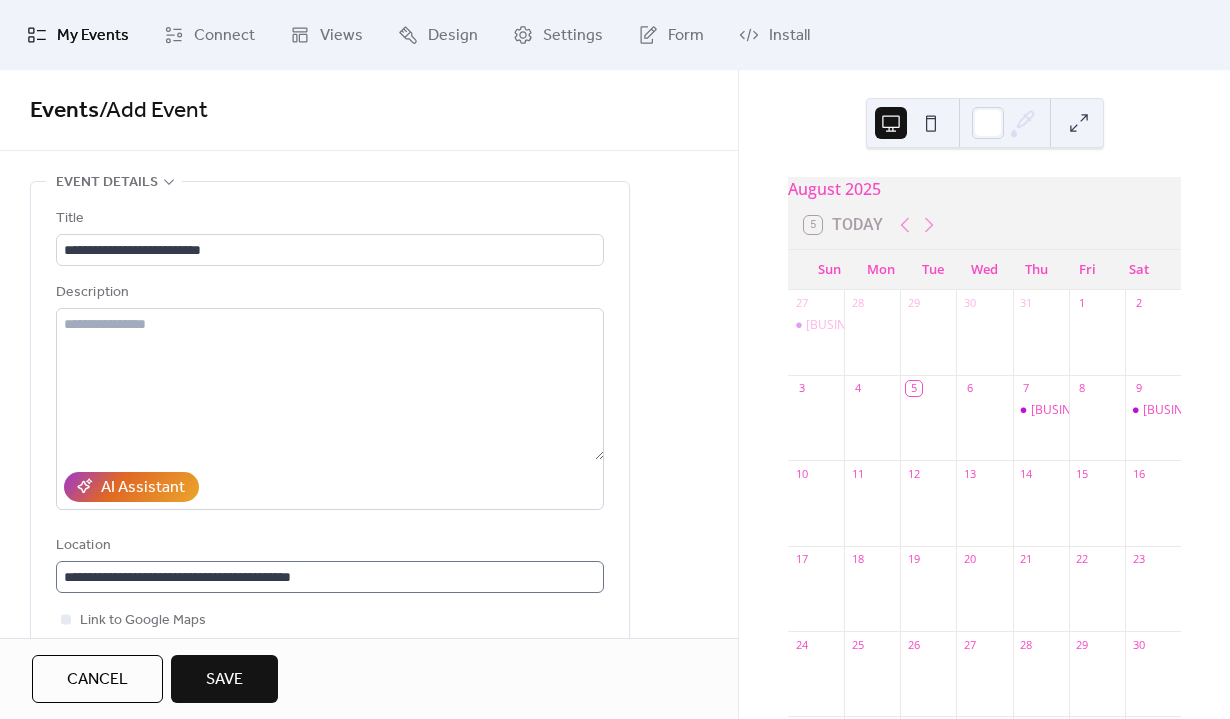 scroll, scrollTop: 1, scrollLeft: 0, axis: vertical 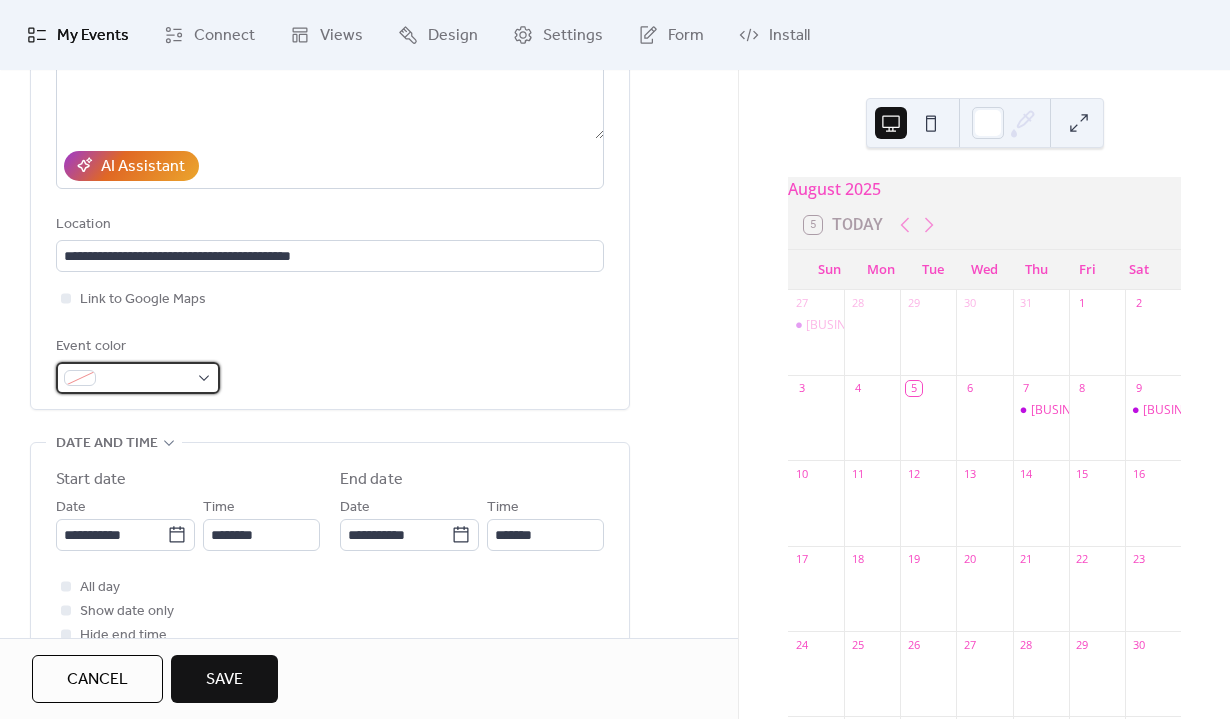 click at bounding box center (138, 378) 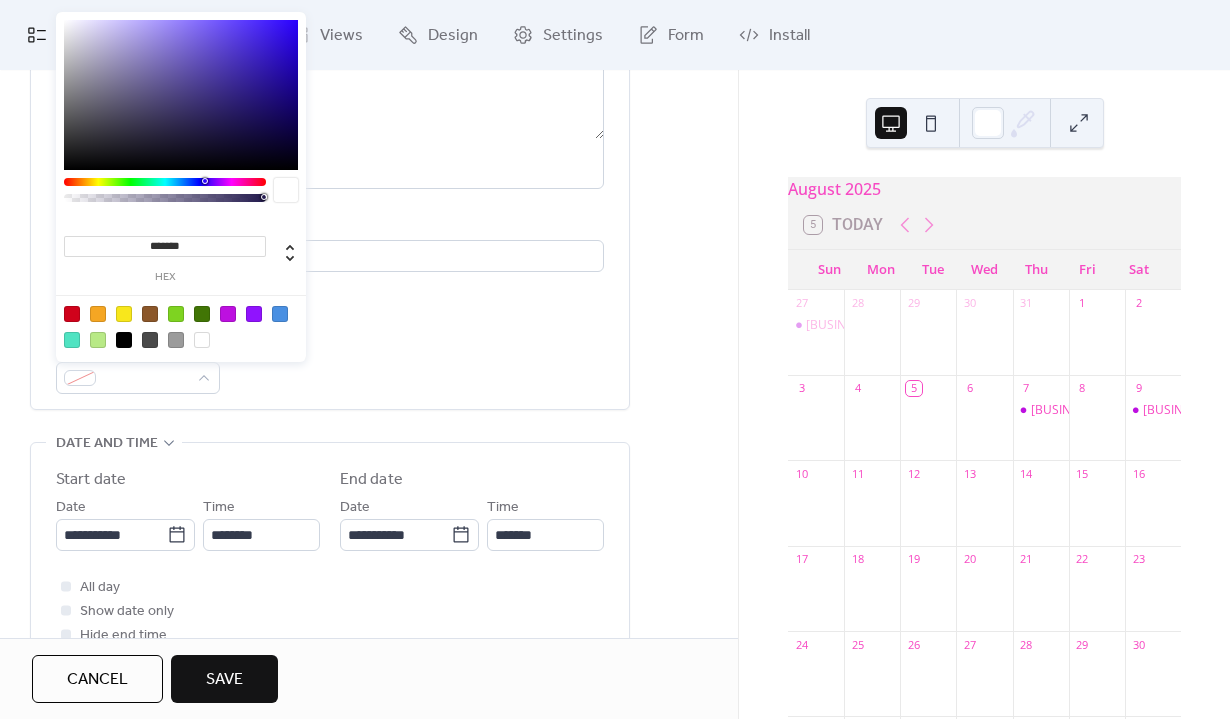 click at bounding box center [228, 314] 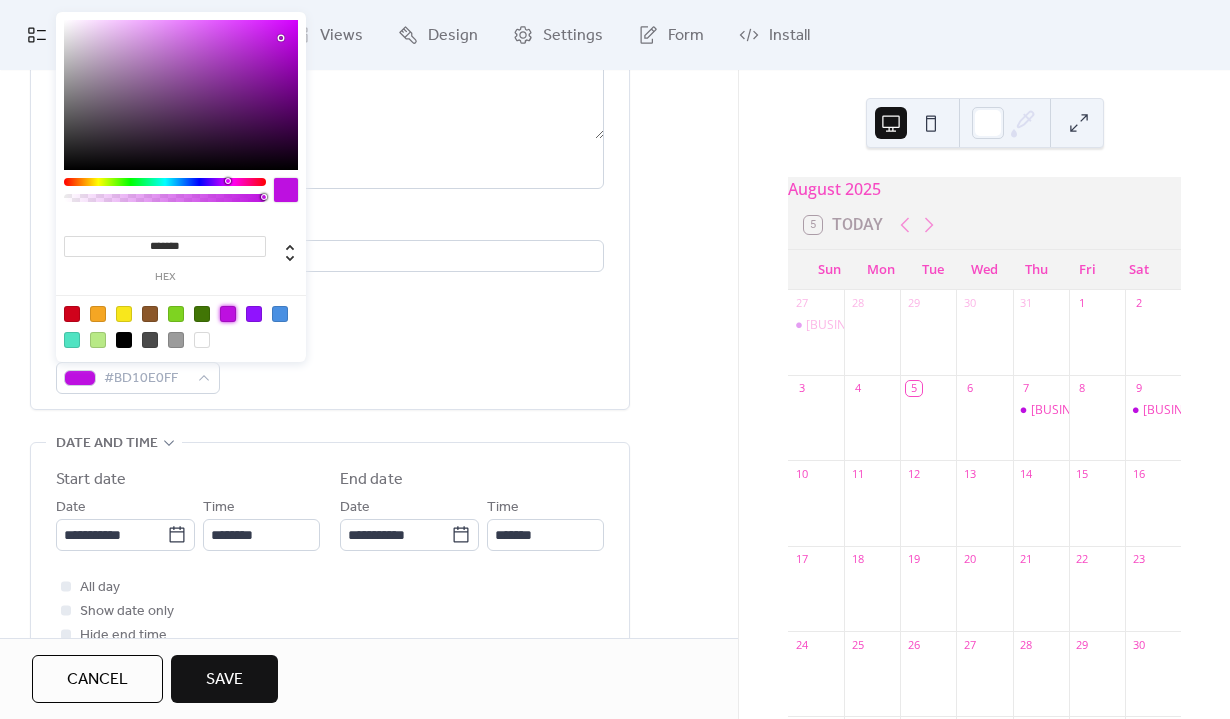 scroll, scrollTop: 435, scrollLeft: 0, axis: vertical 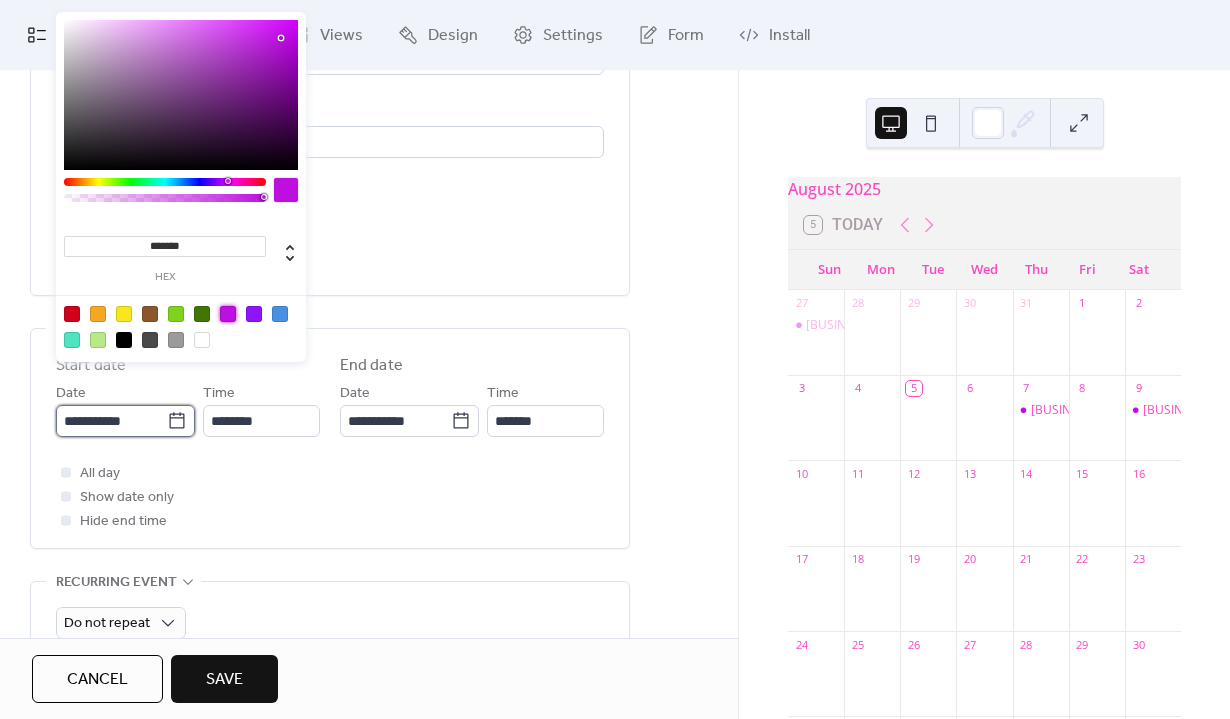 click on "**********" at bounding box center (111, 421) 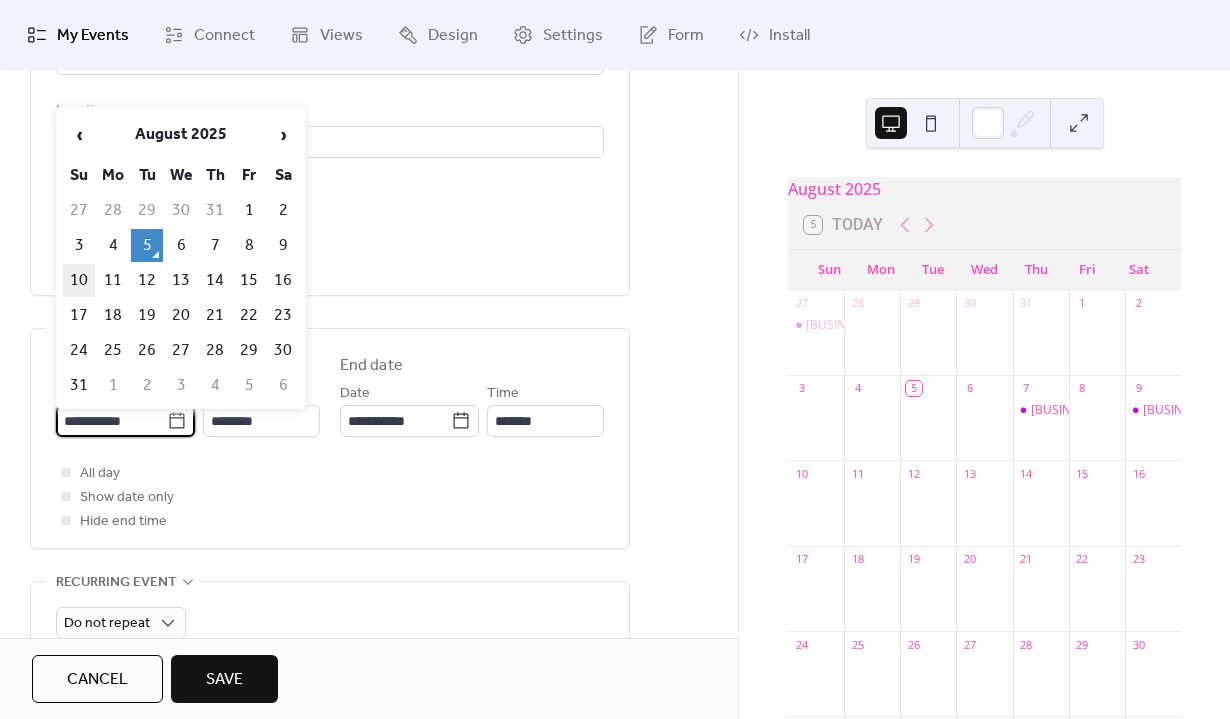 click on "10" at bounding box center (79, 280) 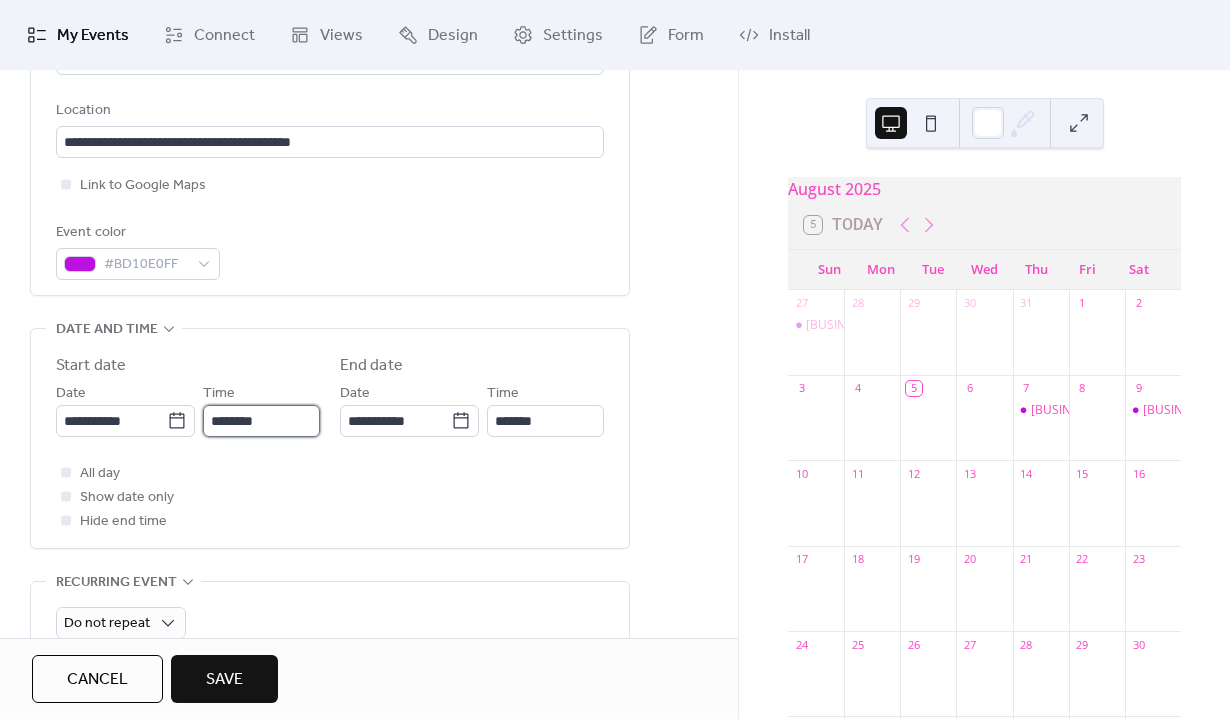click on "********" at bounding box center [261, 421] 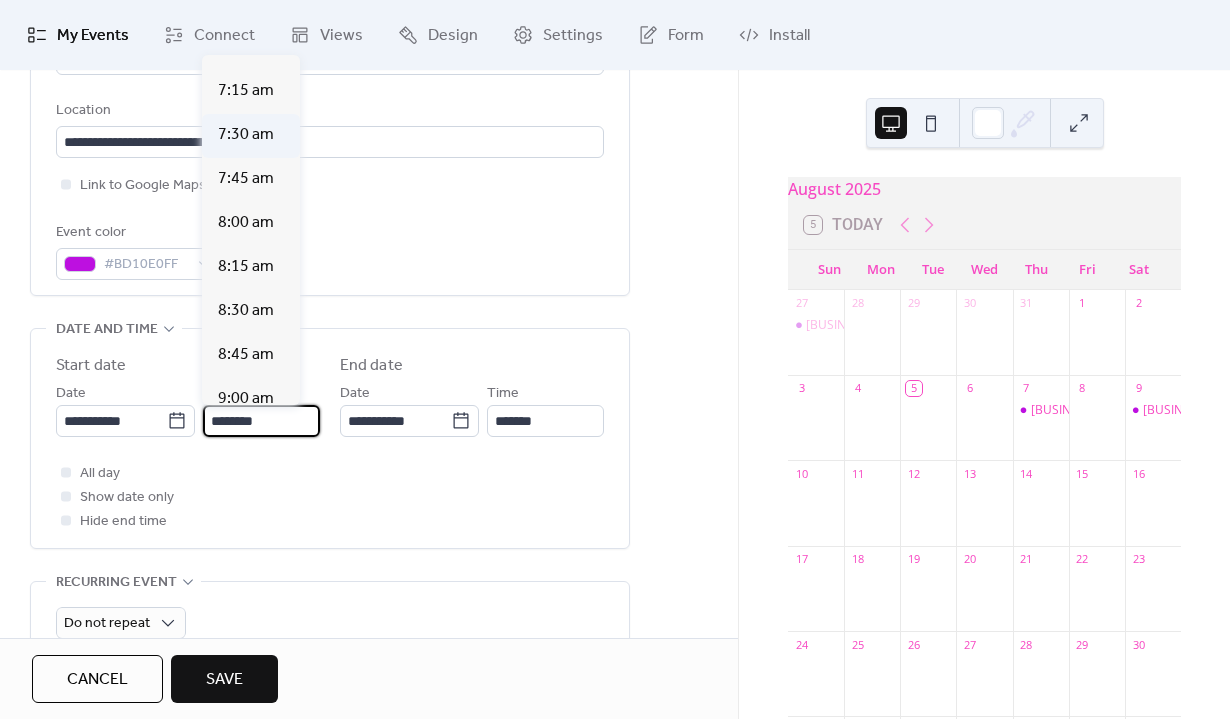 scroll, scrollTop: 1264, scrollLeft: 0, axis: vertical 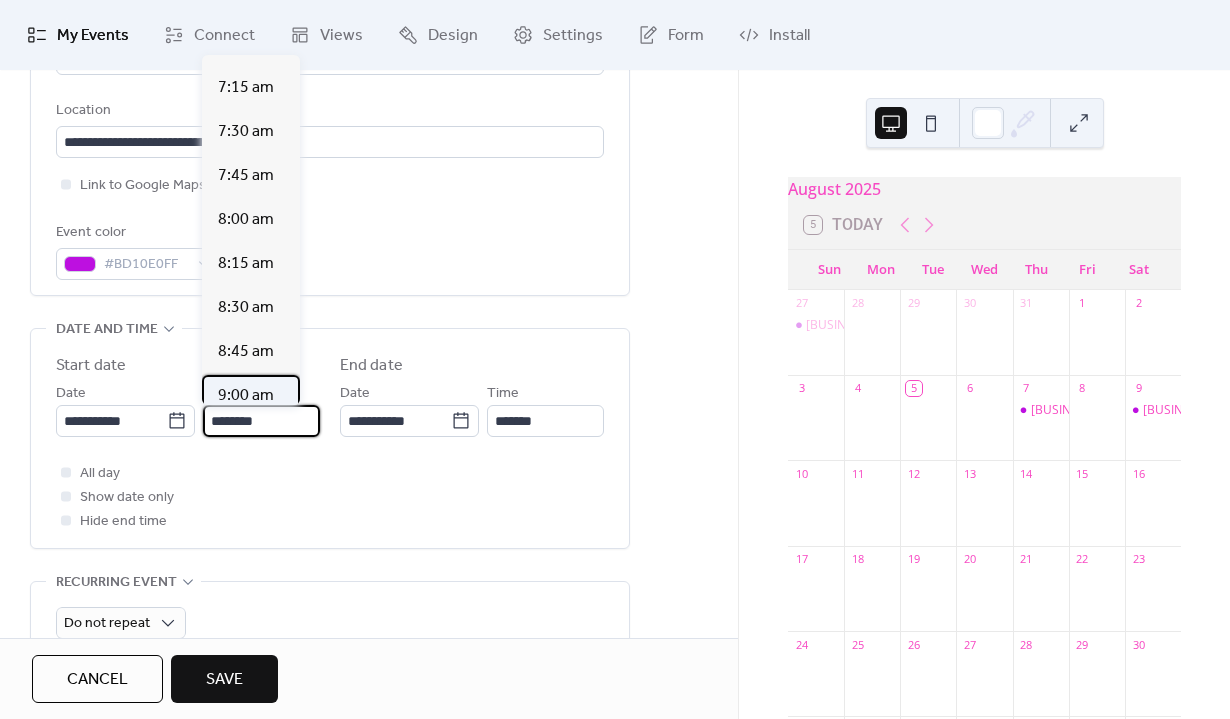 click on "9:00 am" at bounding box center [246, 396] 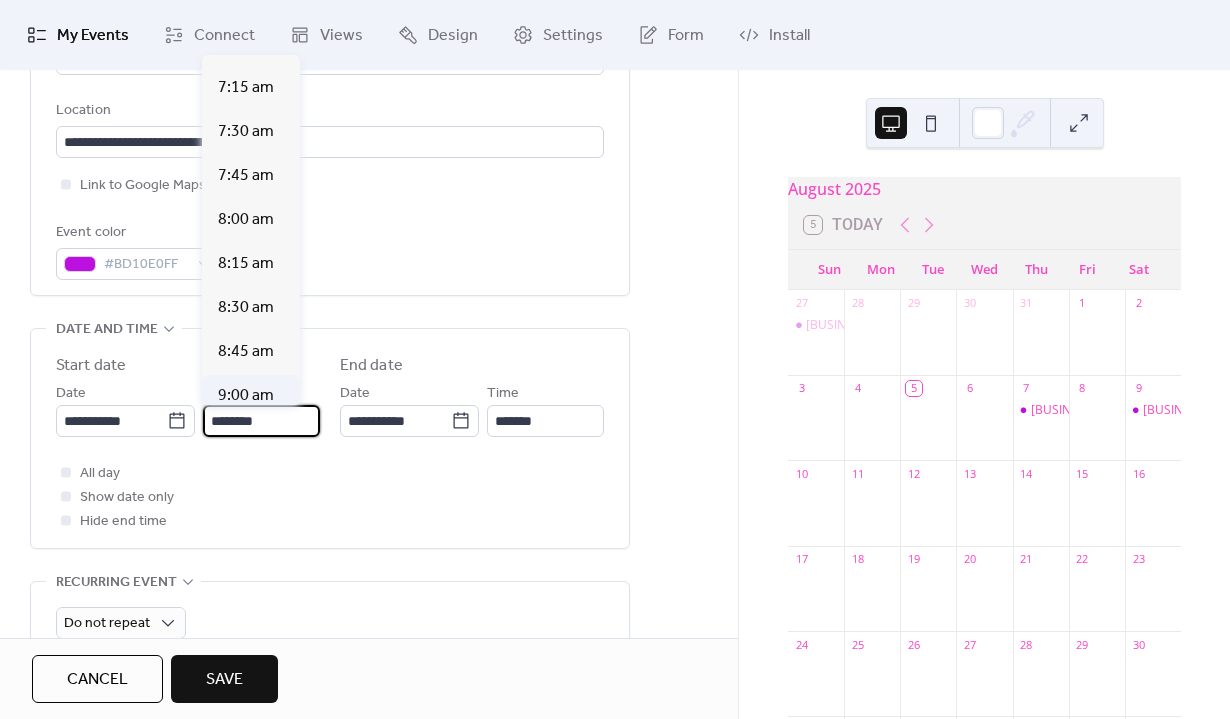type on "*******" 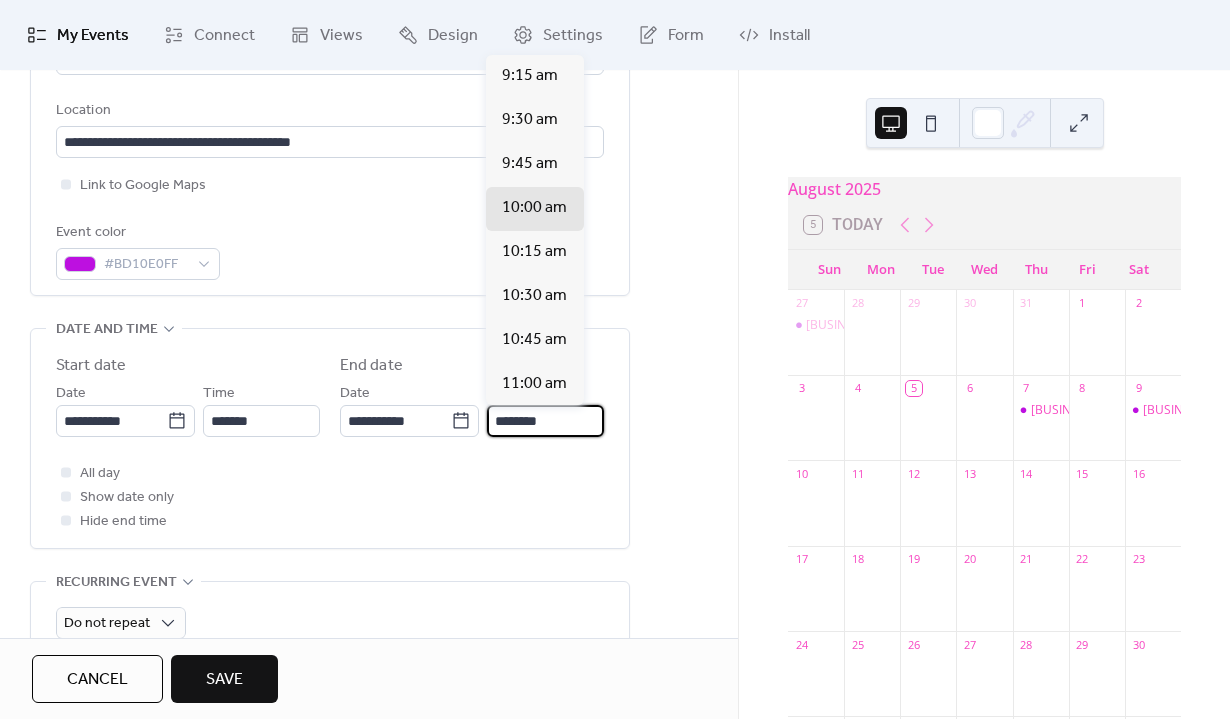 click on "********" at bounding box center [545, 421] 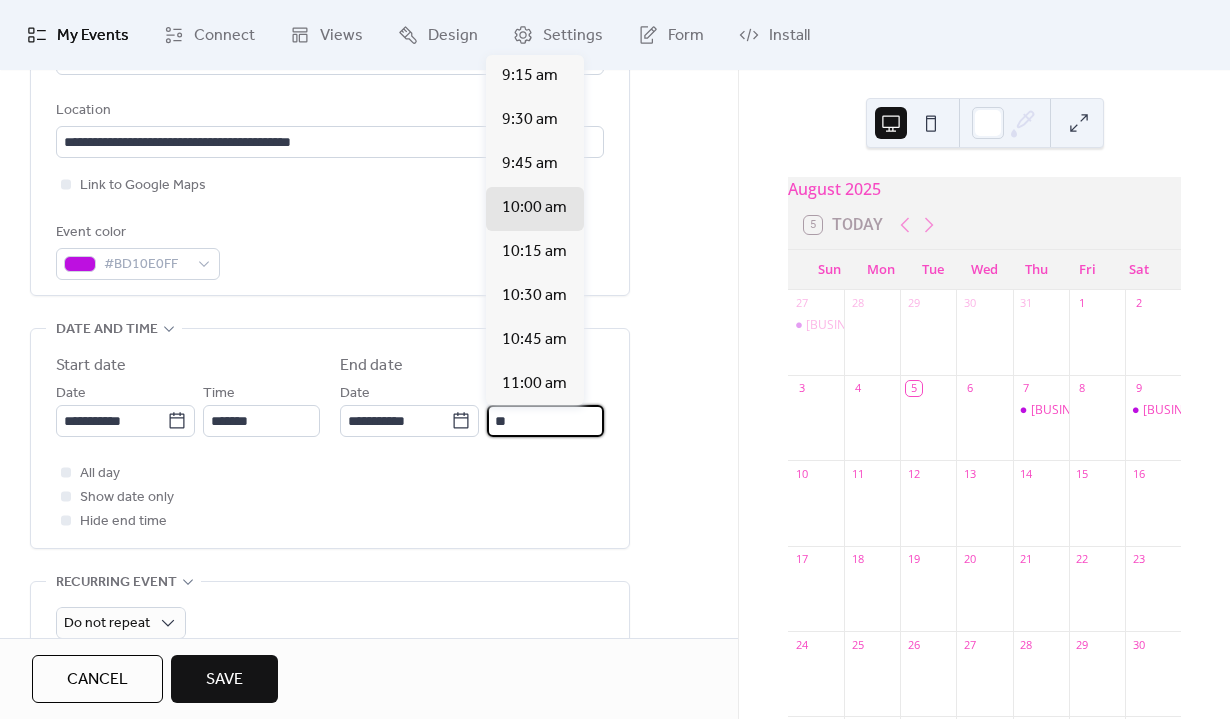 type on "*" 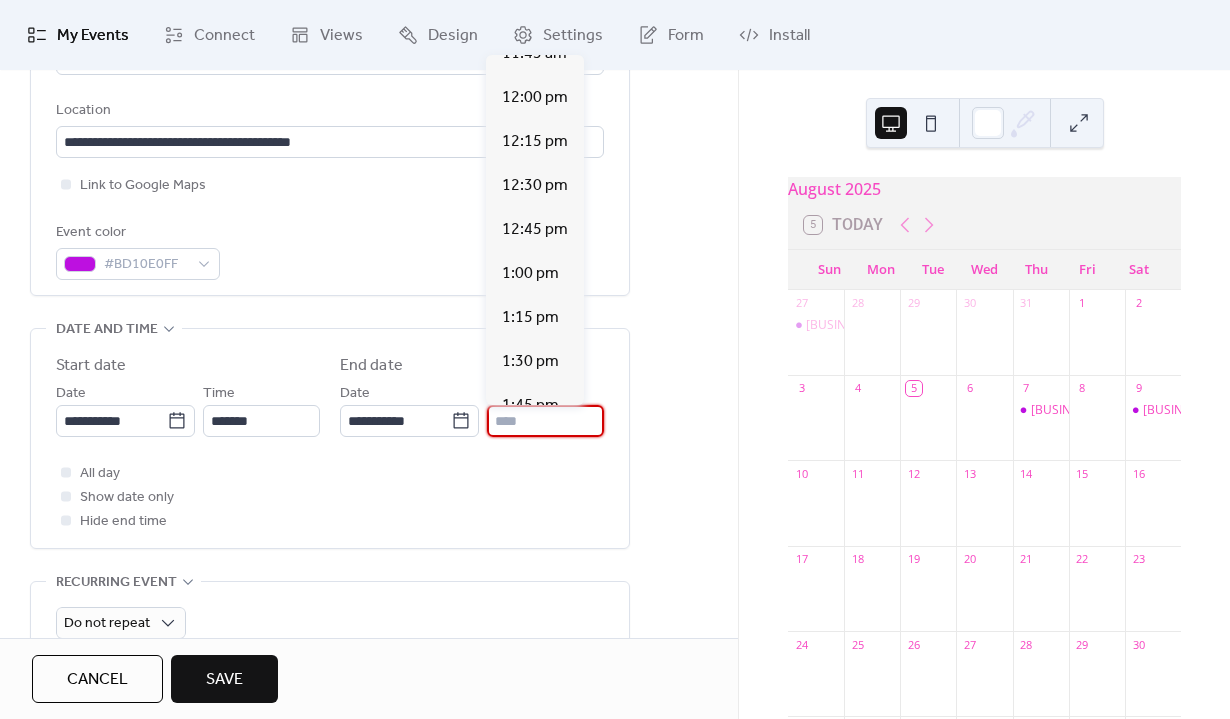 scroll, scrollTop: 469, scrollLeft: 0, axis: vertical 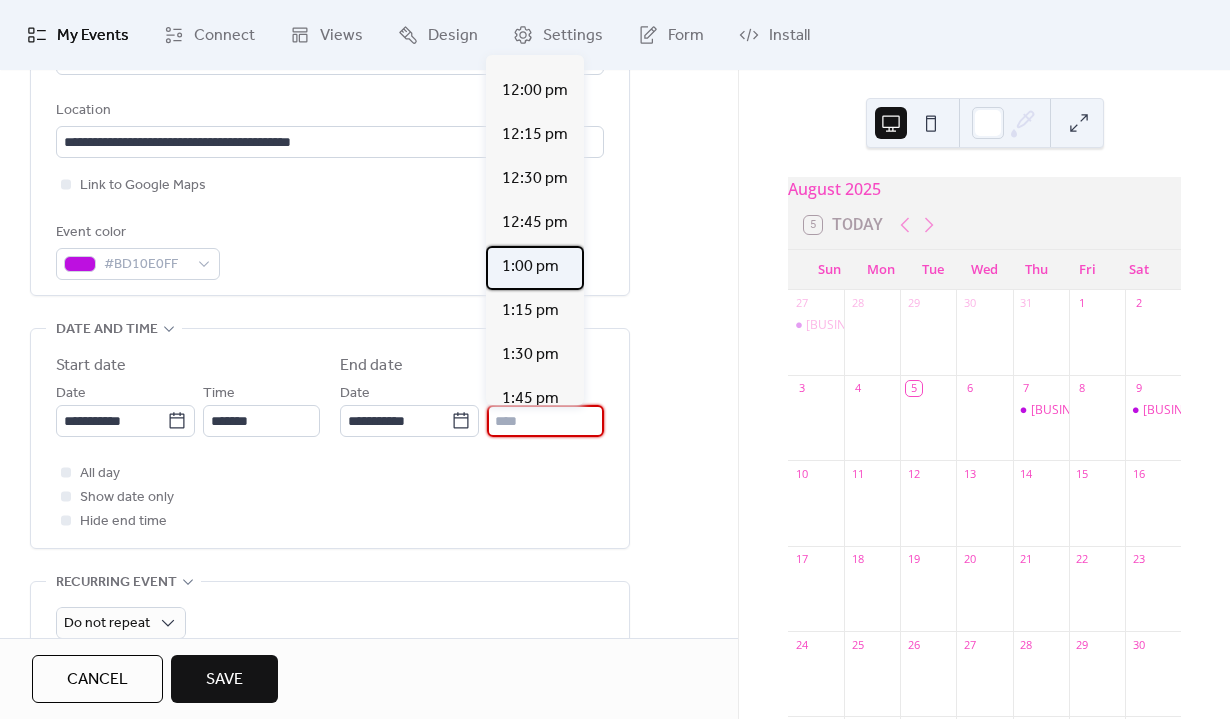 click on "1:00 pm" at bounding box center [530, 267] 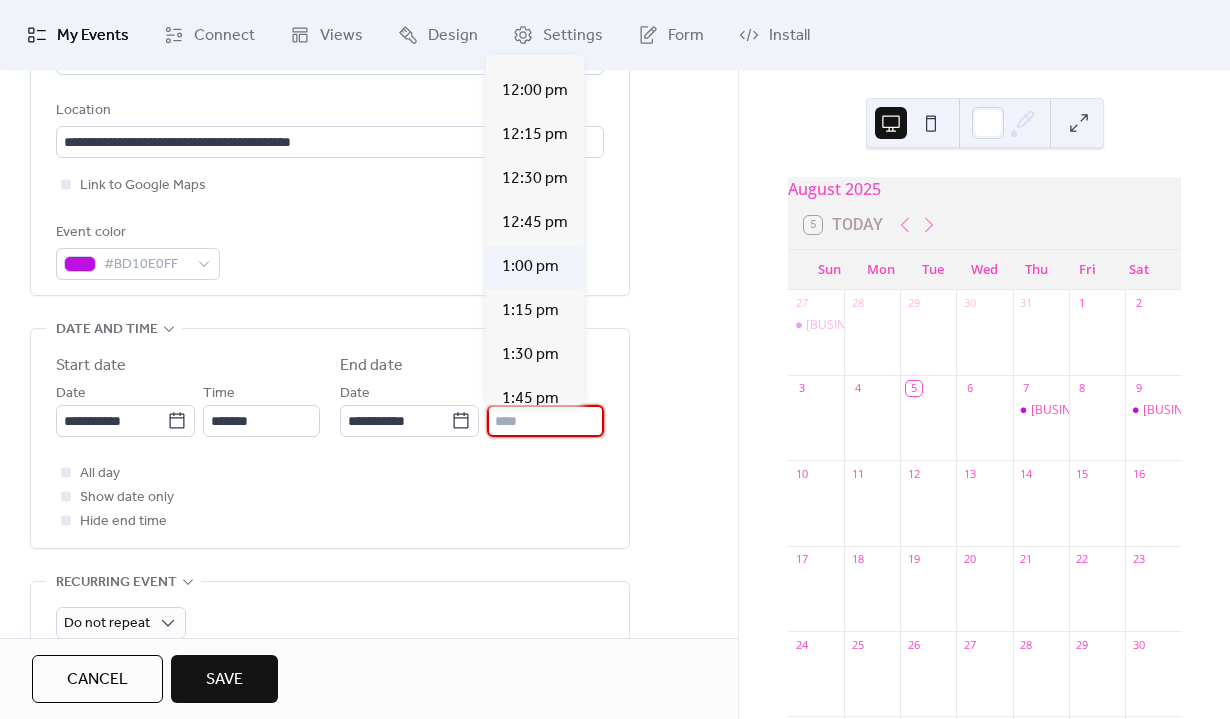 type on "*******" 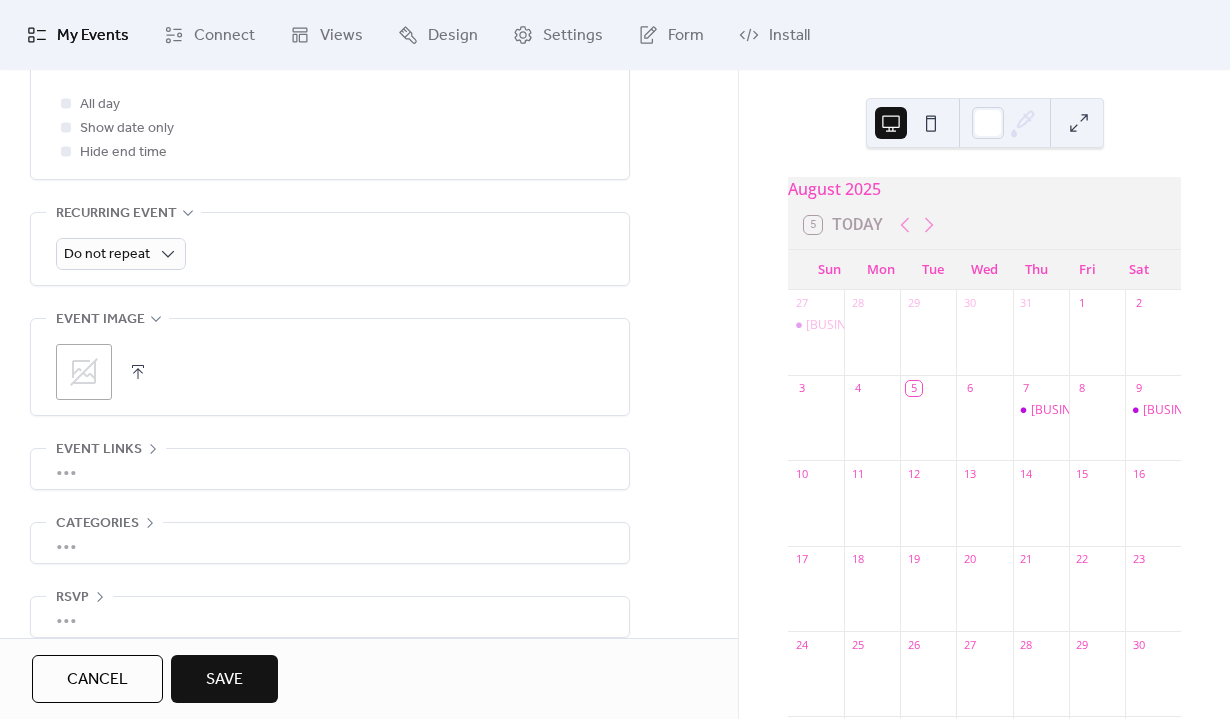 scroll, scrollTop: 828, scrollLeft: 0, axis: vertical 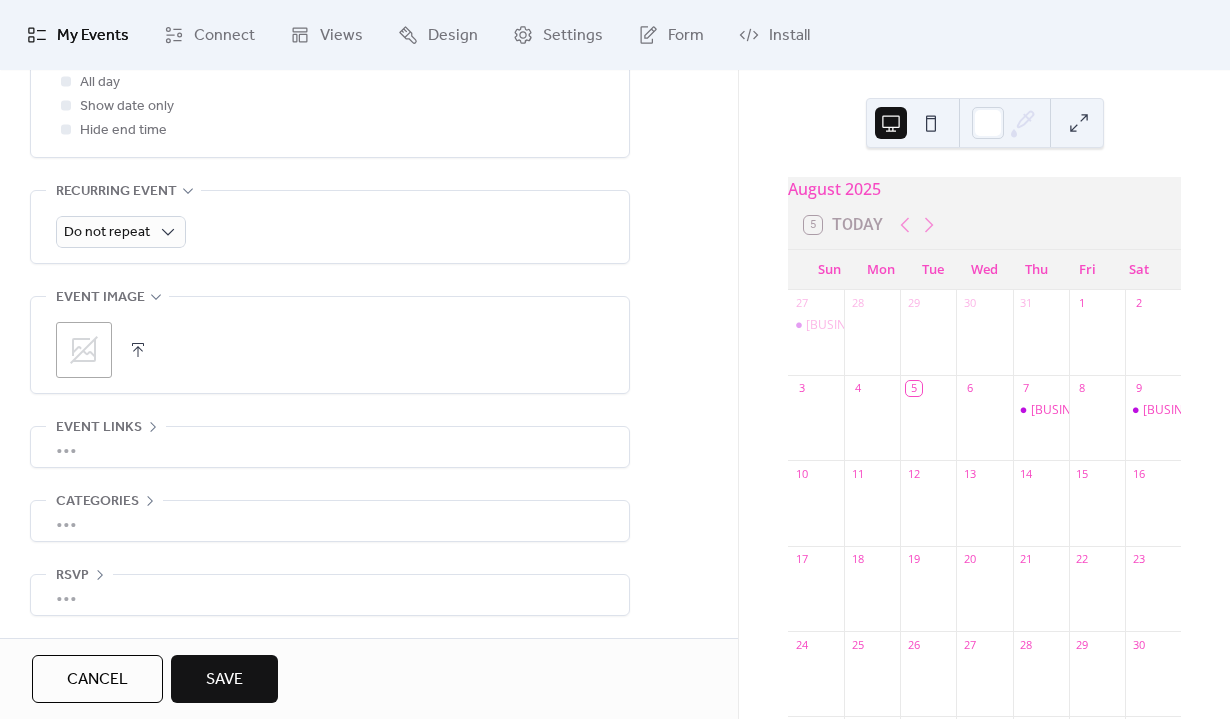 click on "Save" at bounding box center (224, 680) 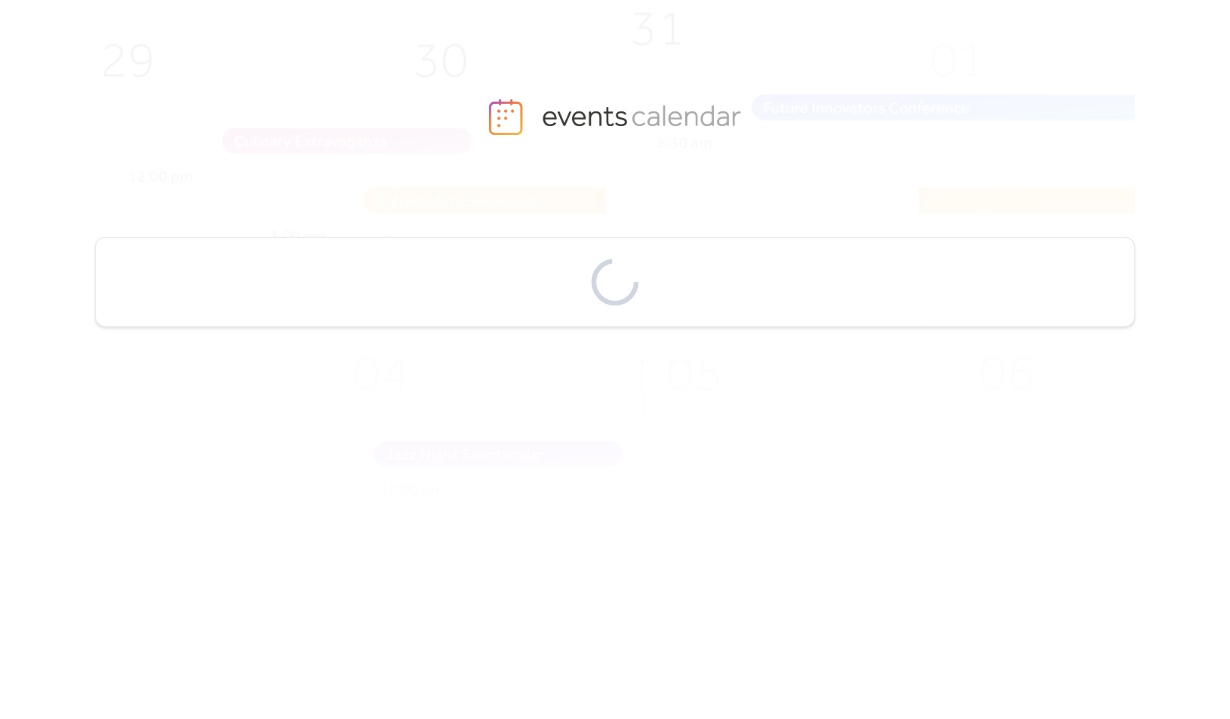 scroll, scrollTop: 0, scrollLeft: 0, axis: both 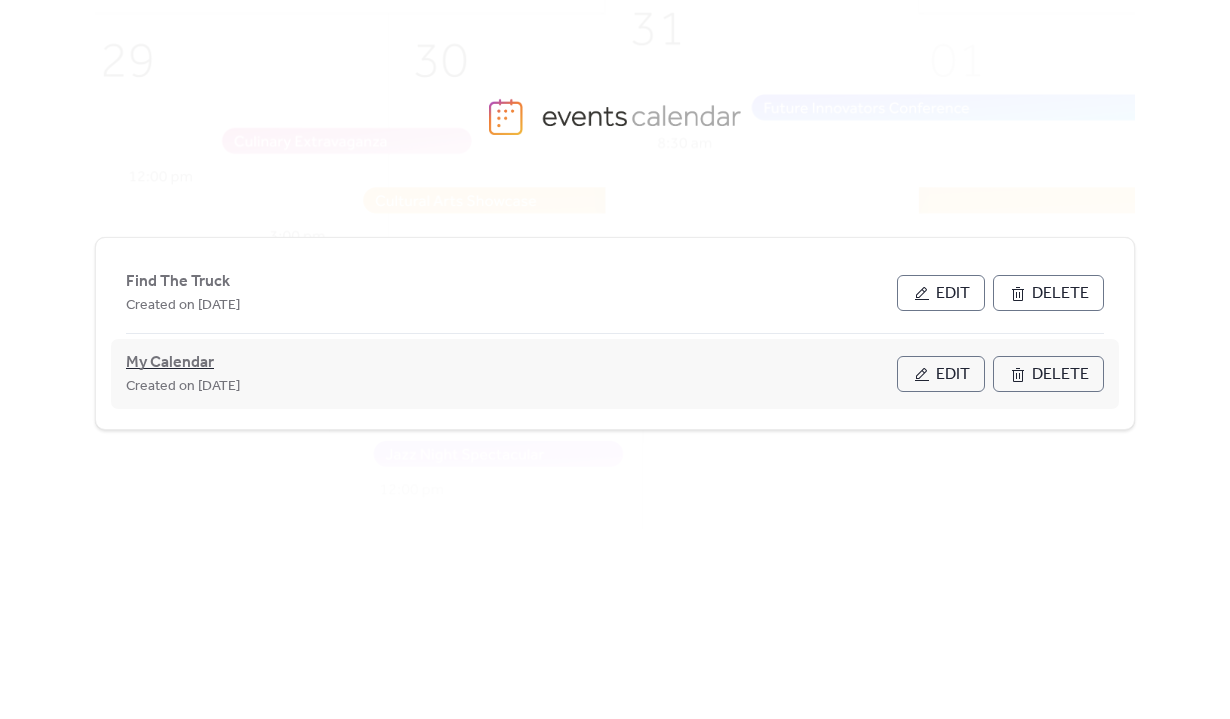 click on "My Calendar" at bounding box center (170, 363) 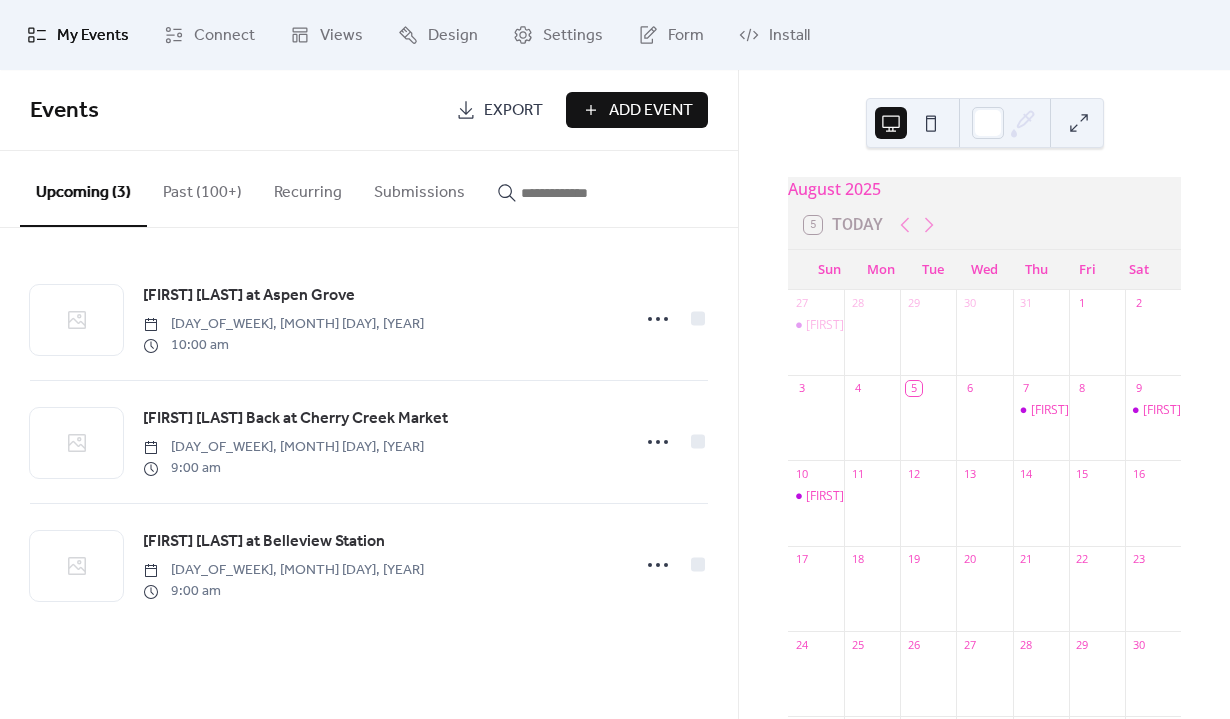 click on "5 Today" at bounding box center [843, 225] 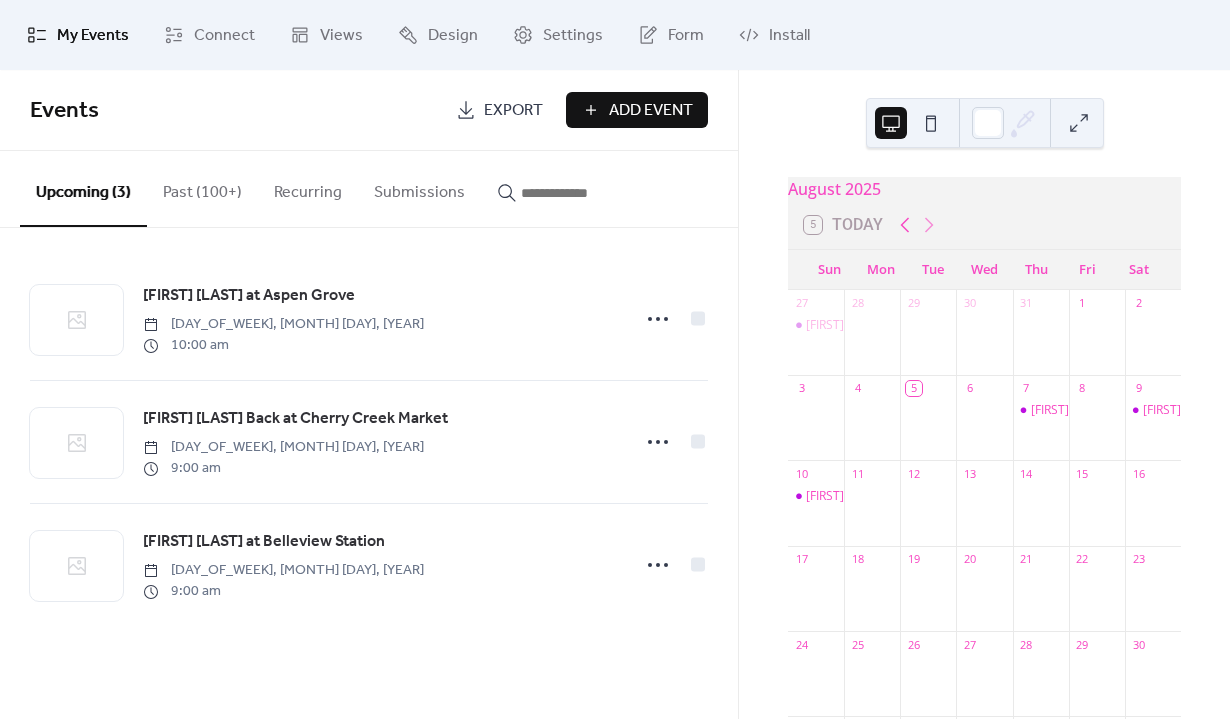 click 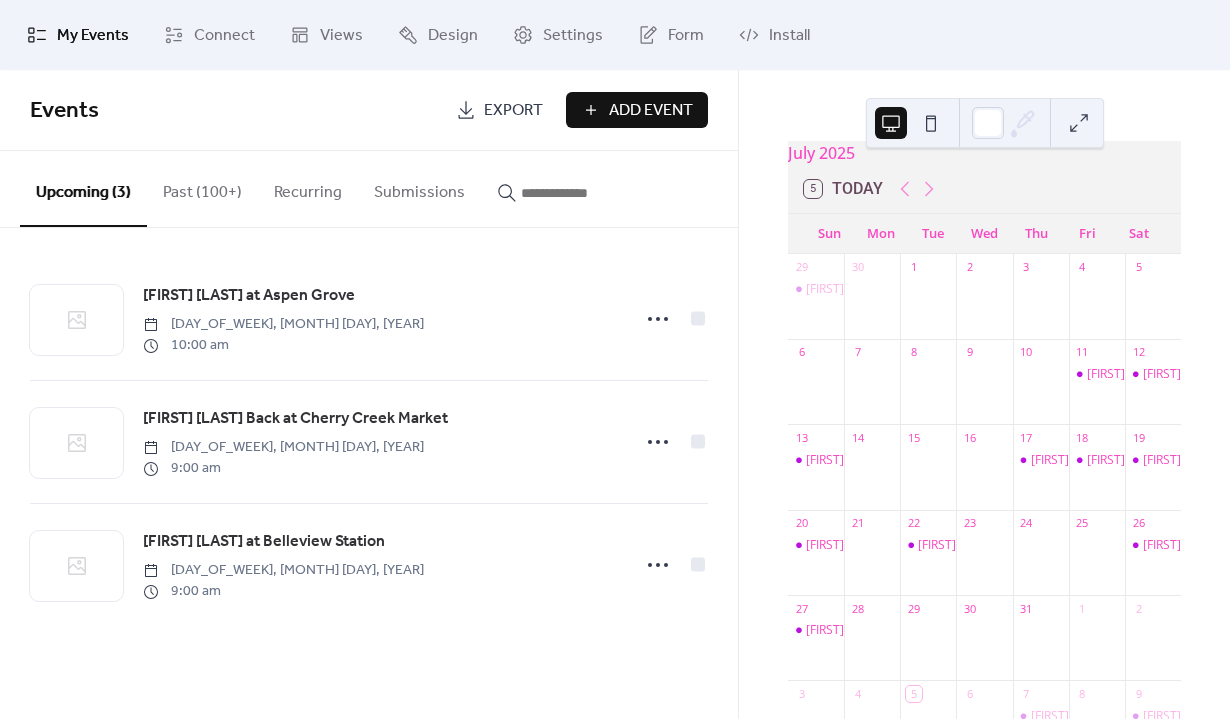 scroll, scrollTop: 0, scrollLeft: 0, axis: both 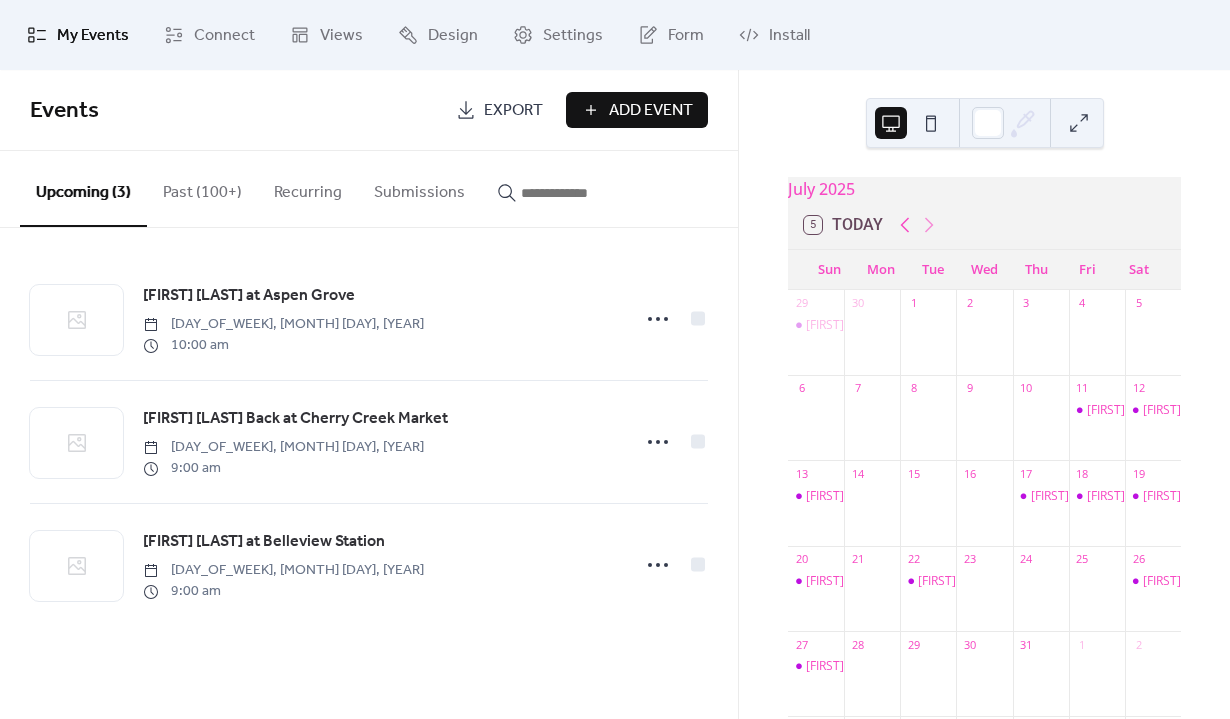 click 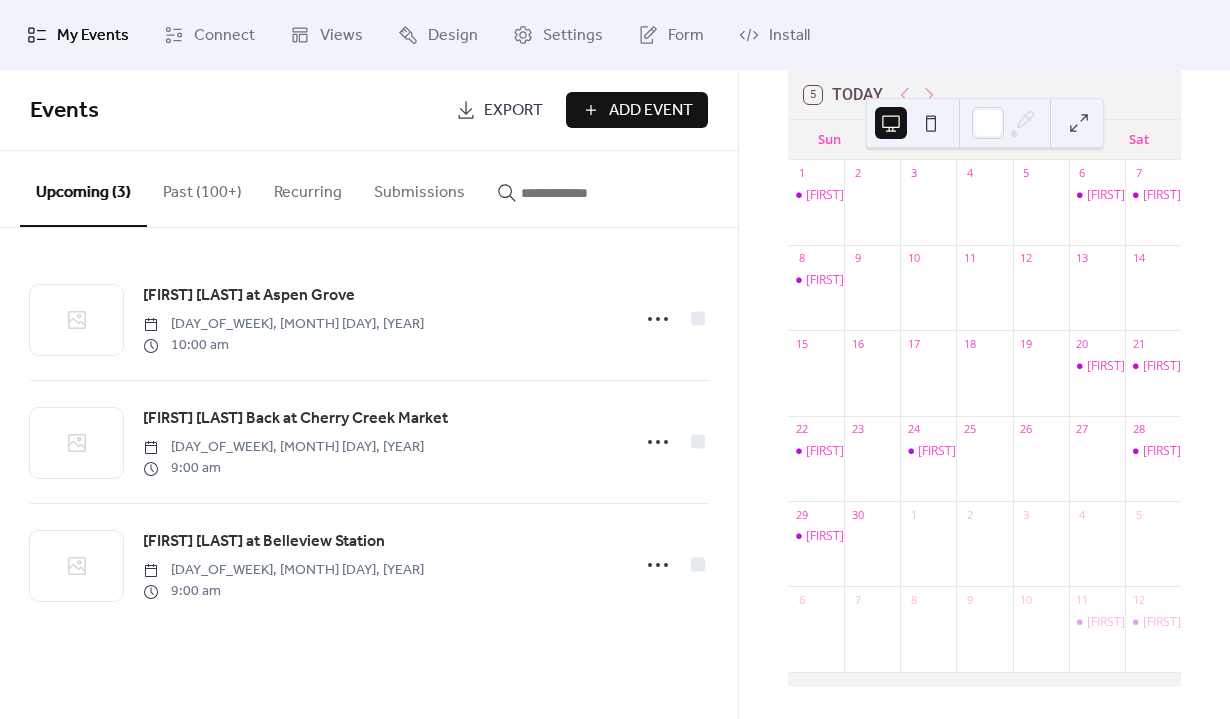 scroll, scrollTop: 0, scrollLeft: 0, axis: both 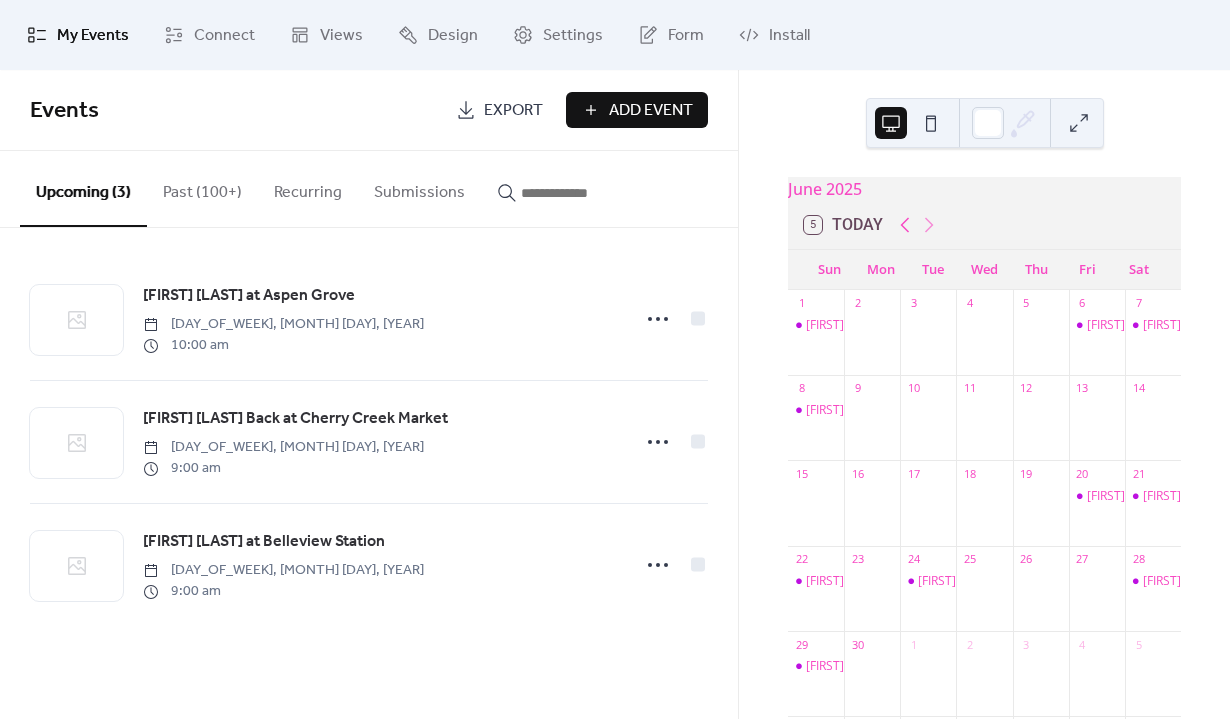 click 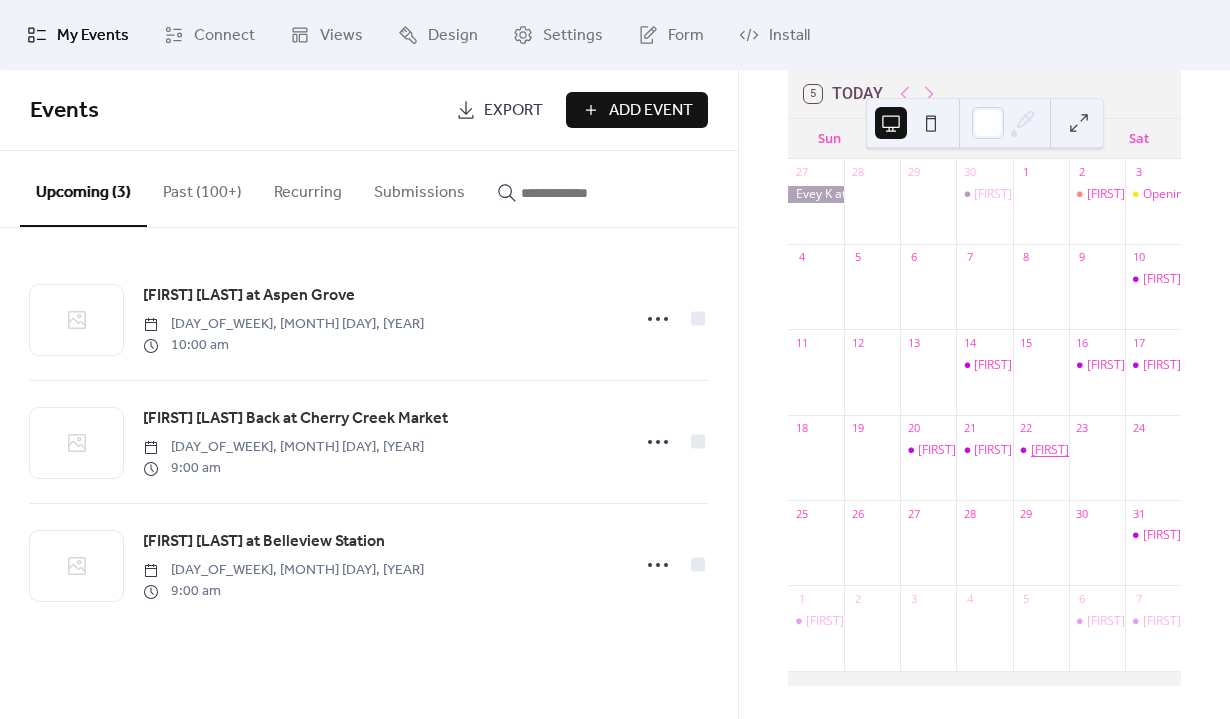 scroll, scrollTop: 143, scrollLeft: 0, axis: vertical 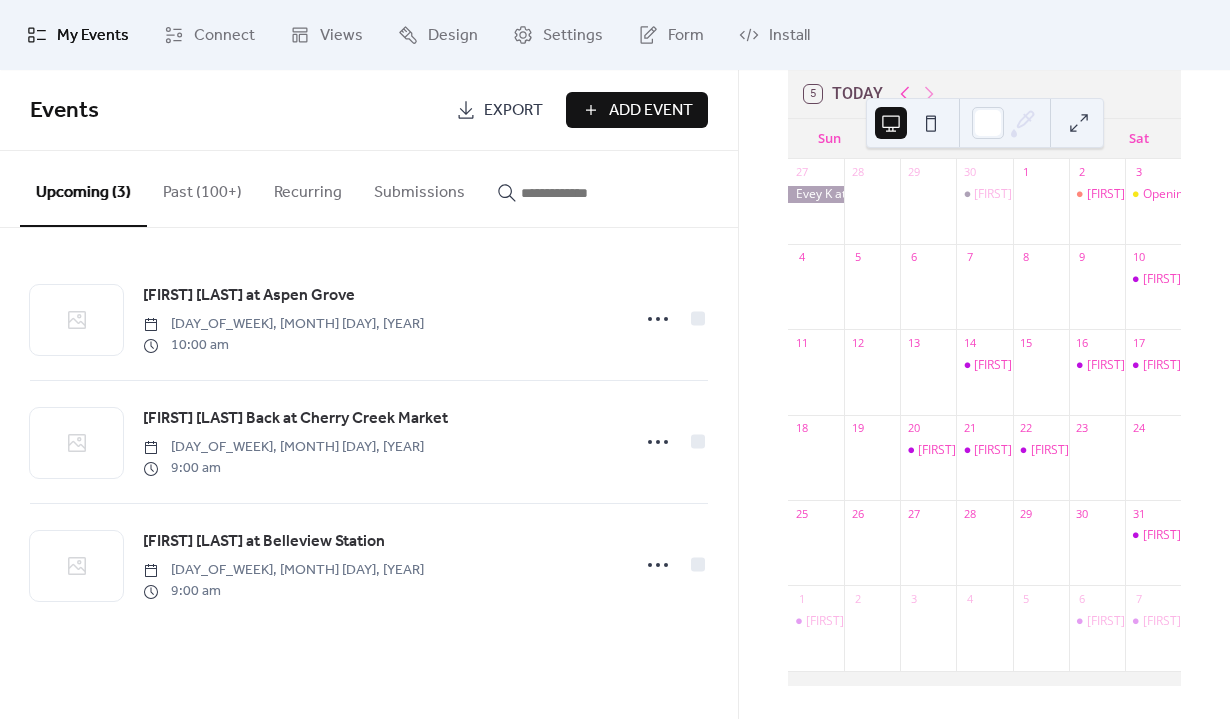 click 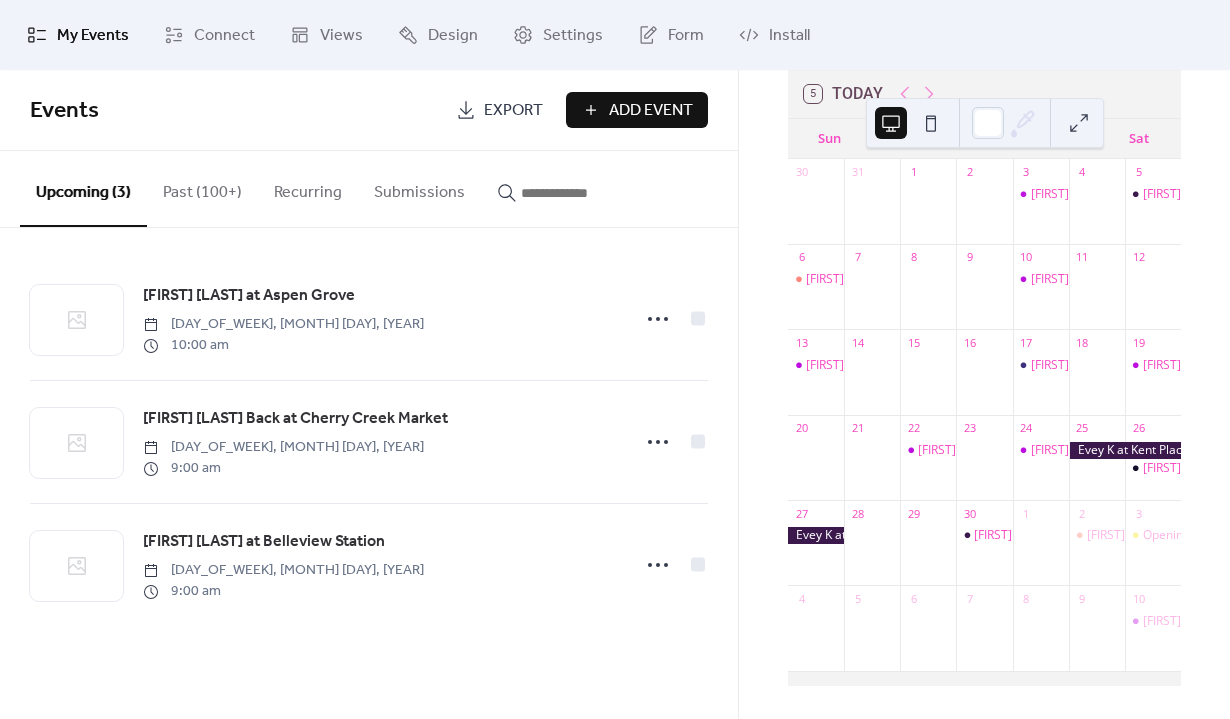scroll, scrollTop: 0, scrollLeft: 0, axis: both 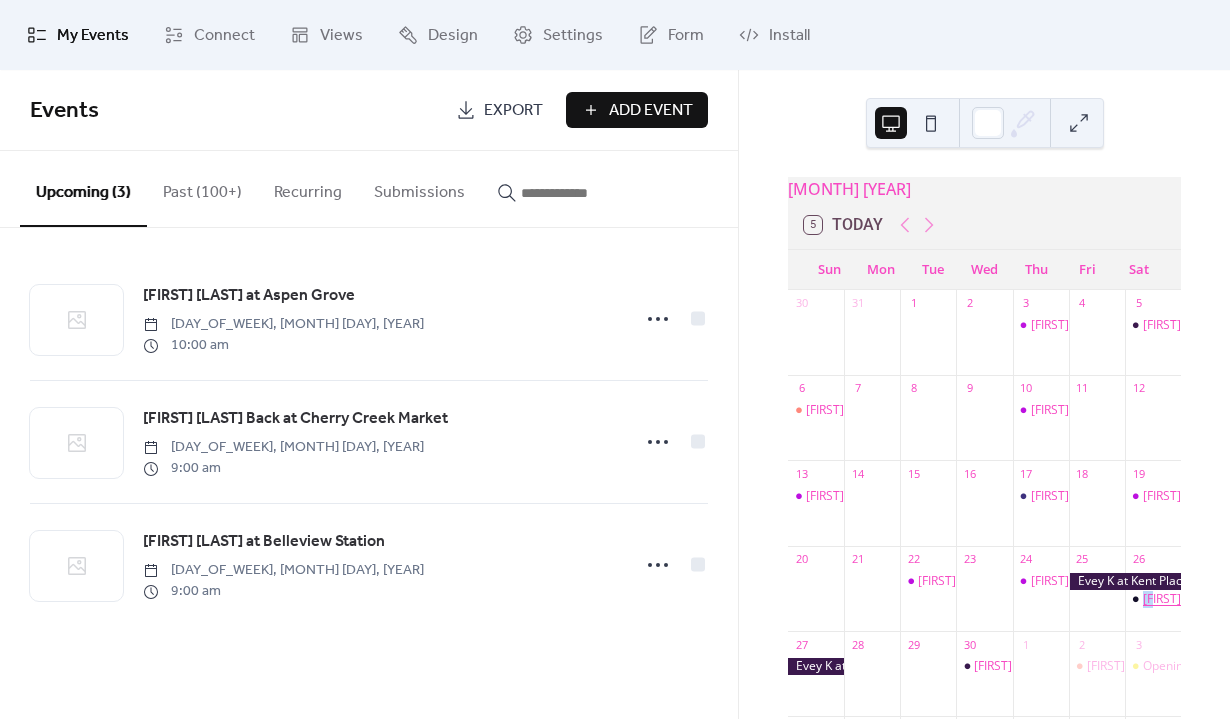 click on "[BUSINESS_NAME] at [BUSINESS_NAME]" at bounding box center (1226, 599) 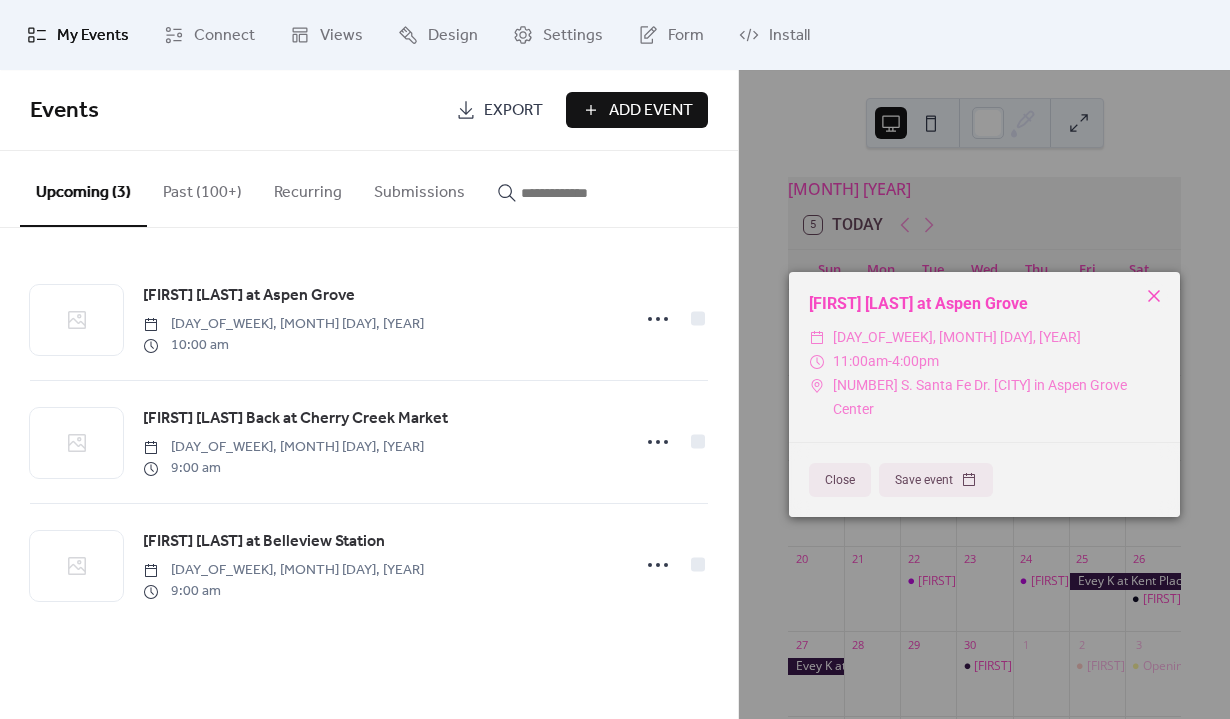 click 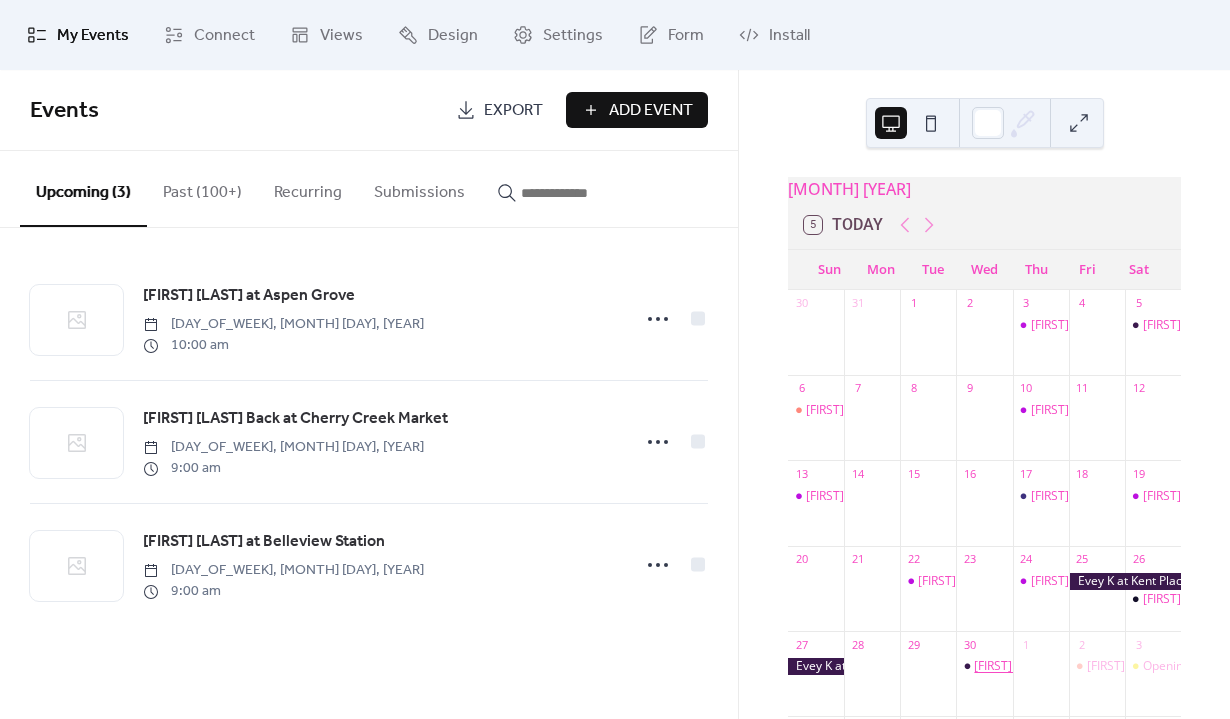 scroll, scrollTop: 143, scrollLeft: 0, axis: vertical 